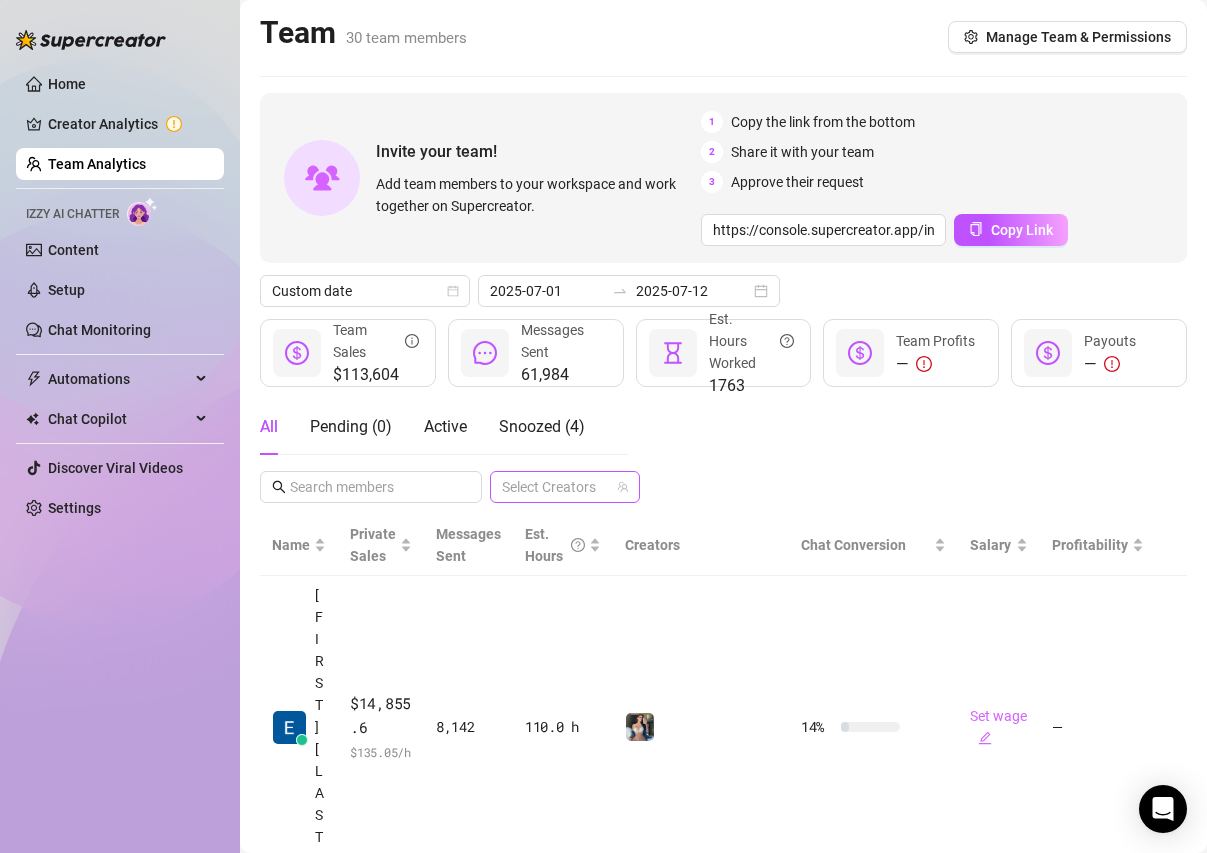 scroll, scrollTop: 0, scrollLeft: 0, axis: both 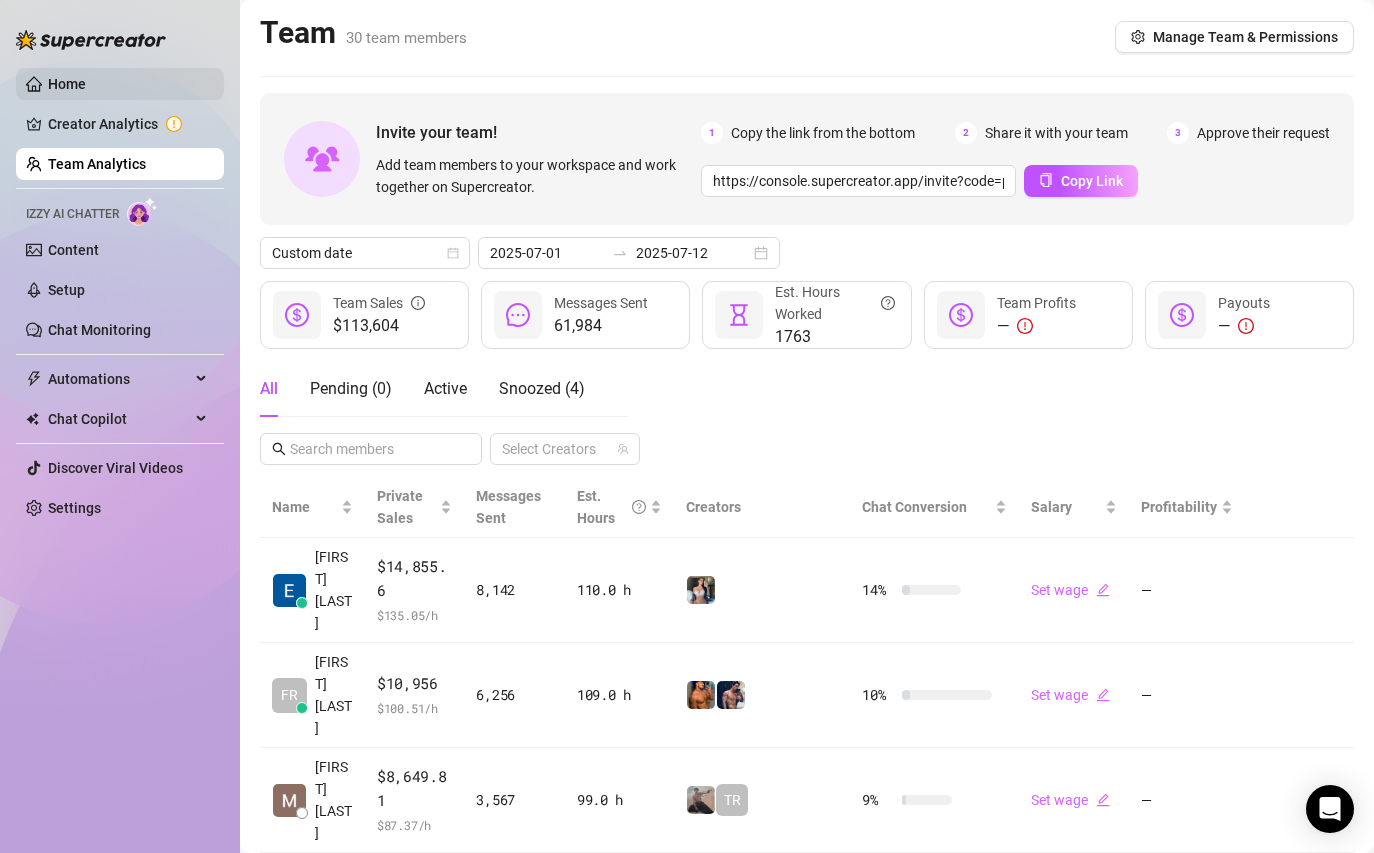 click on "Home" at bounding box center (67, 84) 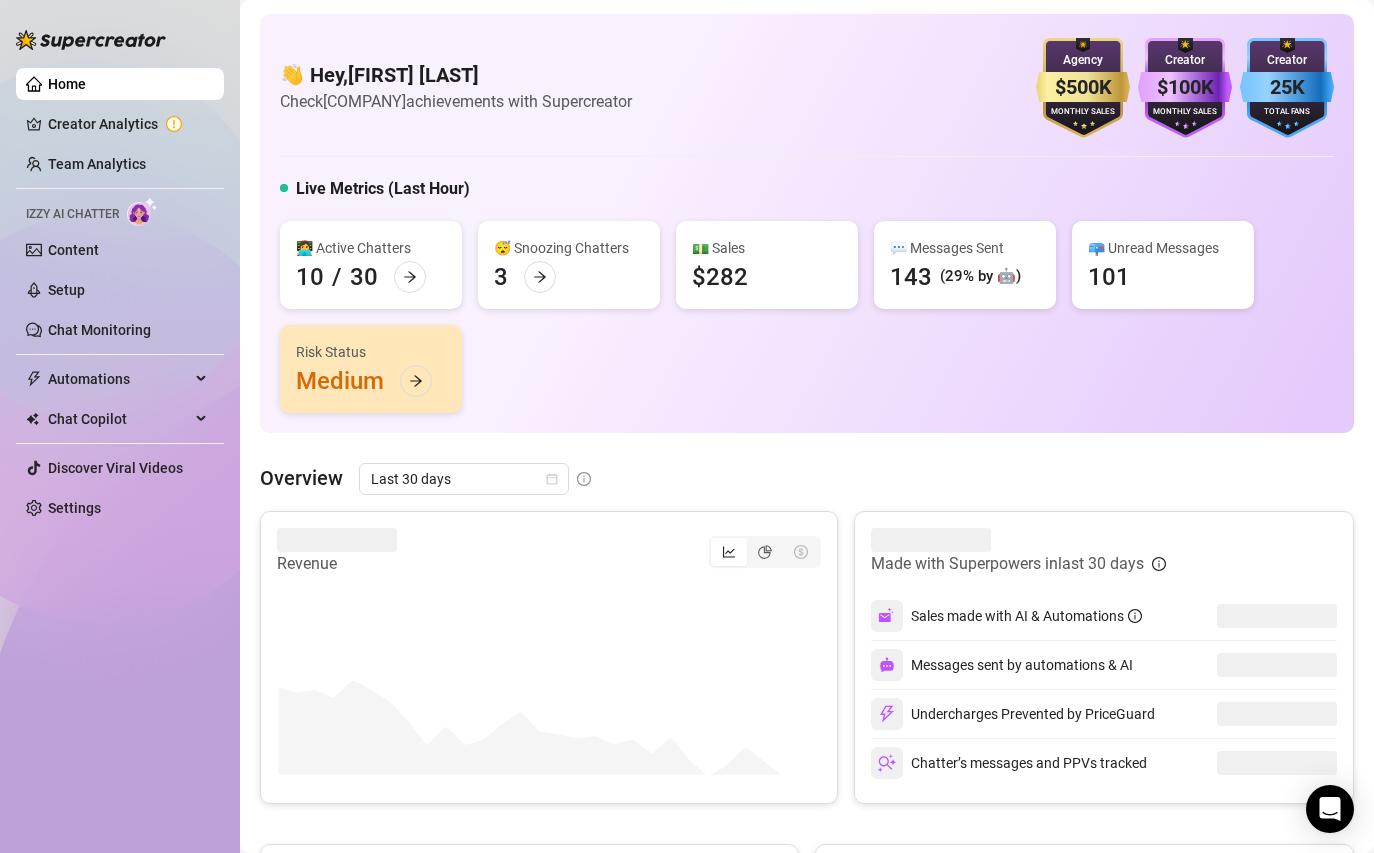 click on "Overview Last 30 days Revenue Made with Superpowers in  last 30 days Sales made with AI & Automations Messages sent by automations & AI Undercharges Prevented by PriceGuard Chatter’s messages and PPVs tracked Fans Engaged With Automation   Manually Messages Sent With Automation & AI   Manually Team Leaderboard AI Chatter $0 [FIRST] [LAST] $28,621.28 [FIRST] [LAST] $23,374.31 [FIRST] [LAST] $22,574.99 [FIRST] [LAST] $21,345.47 1 2 3 4 5 6 7 Creator Leaderboard 1 2 3 4 5" at bounding box center (807, 937) 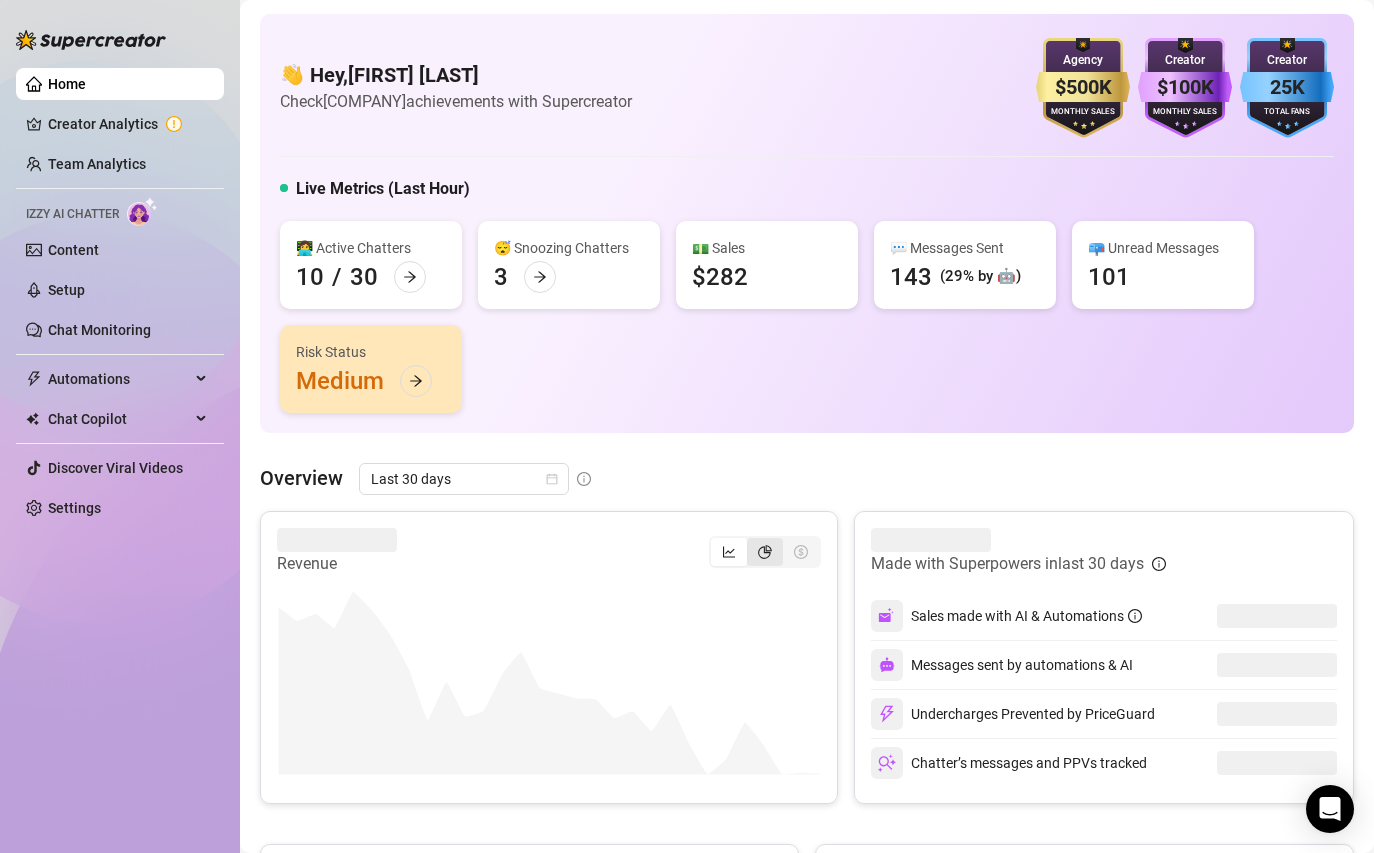 click 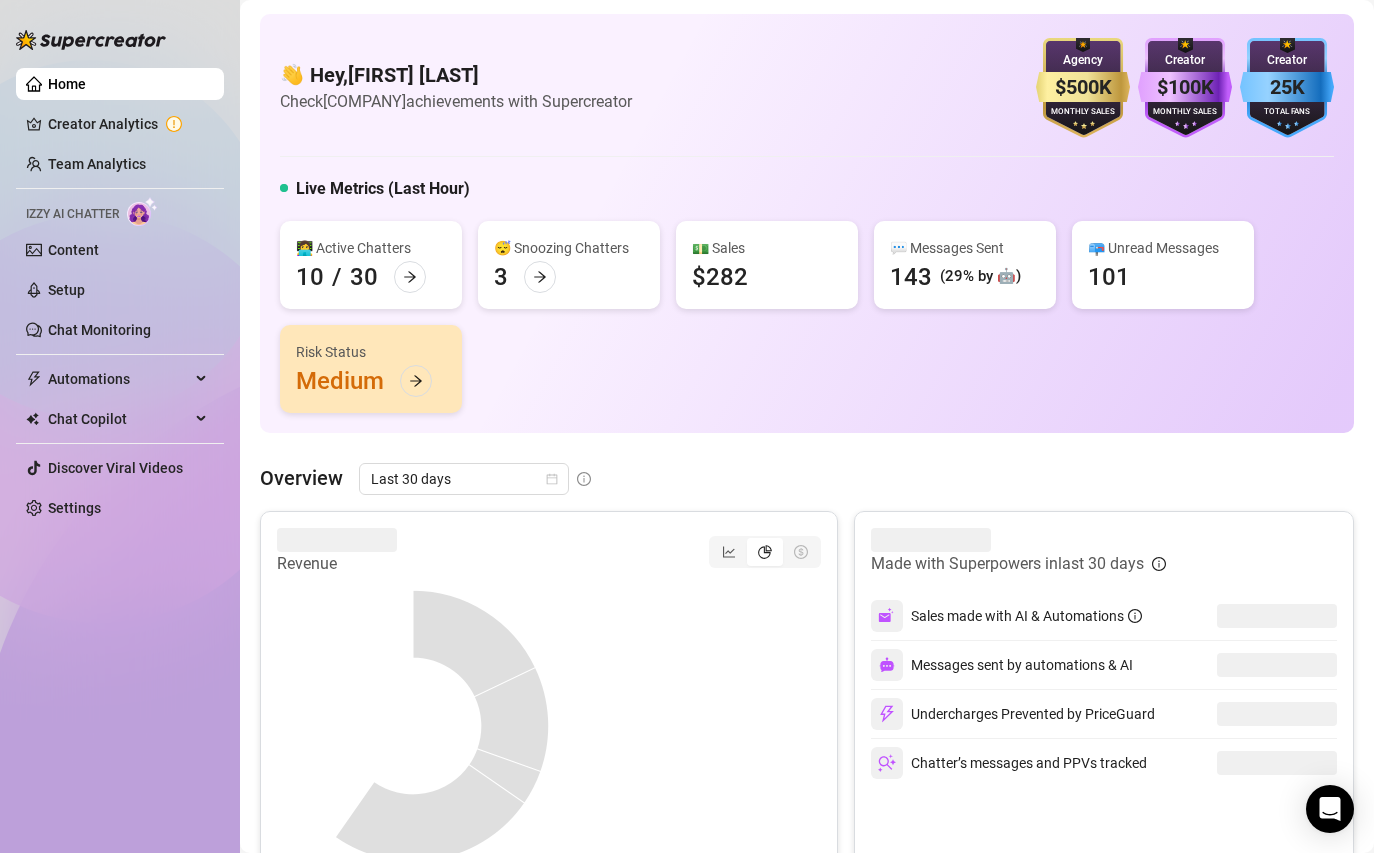 click on "👋 Hey,  [FIRST] [LAST] Check  [COMPANY] achievements with Supercreator $500K Agency Monthly Sales $100K Creator Monthly Sales 25K Creator Total Fans Live Metrics (Last Hour) 👩‍💻 Active Chatters 10 / 30 😴 Snoozing Chatters 3 💵 Sales $282 💬 Messages Sent 143 (29% by 🤖) 📪 Unread Messages 101 Risk Status Medium Overview Last 30 days Revenue Made with Superpowers in  last 30 days Sales made with AI & Automations Messages sent by automations & AI Undercharges Prevented by PriceGuard Chatter’s messages and PPVs tracked Fans Engaged With Automation   Manually Messages Sent With Automation & AI   Manually Team Leaderboard AI Chatter $0 [FIRST] [LAST] $28,621.28 [FIRST] [LAST] $23,374.31 [FIRST] [LAST] $22,574.99 [FIRST] [LAST] $21,345.47 1 2 3 4 5 6 7 Creator Leaderboard 1 2 3 4 5 Important Events All Risks ( 34 ) Highlights ( 2 ) Type Alert Account Time Actions Dismiss All Medium 👥 Slowdown In New Subs! JG had (42%) less new subs (-113) this week, compared to the previous week JG 4 days ago View Medium" at bounding box center [807, 1328] 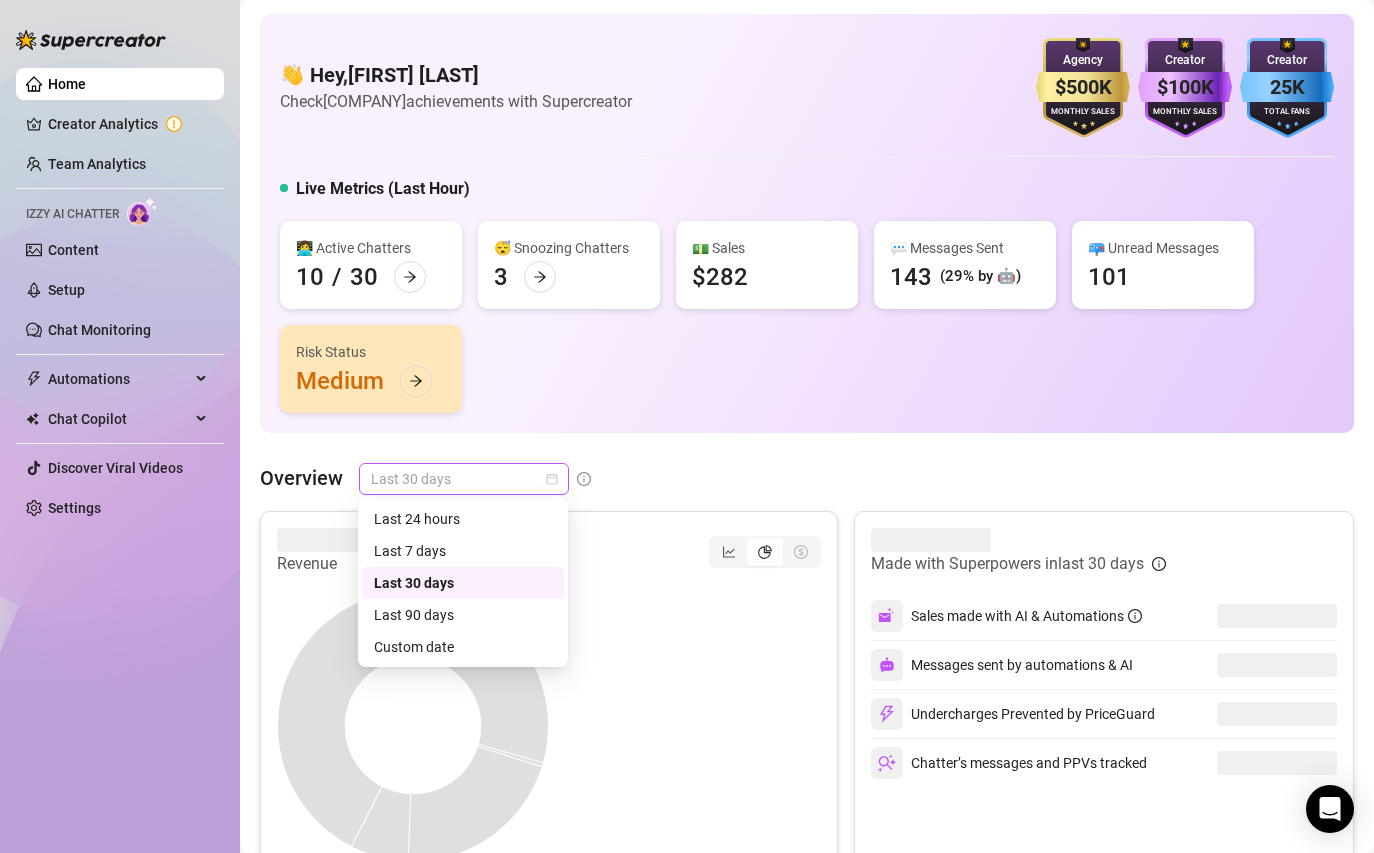 click on "Last 30 days" at bounding box center [464, 479] 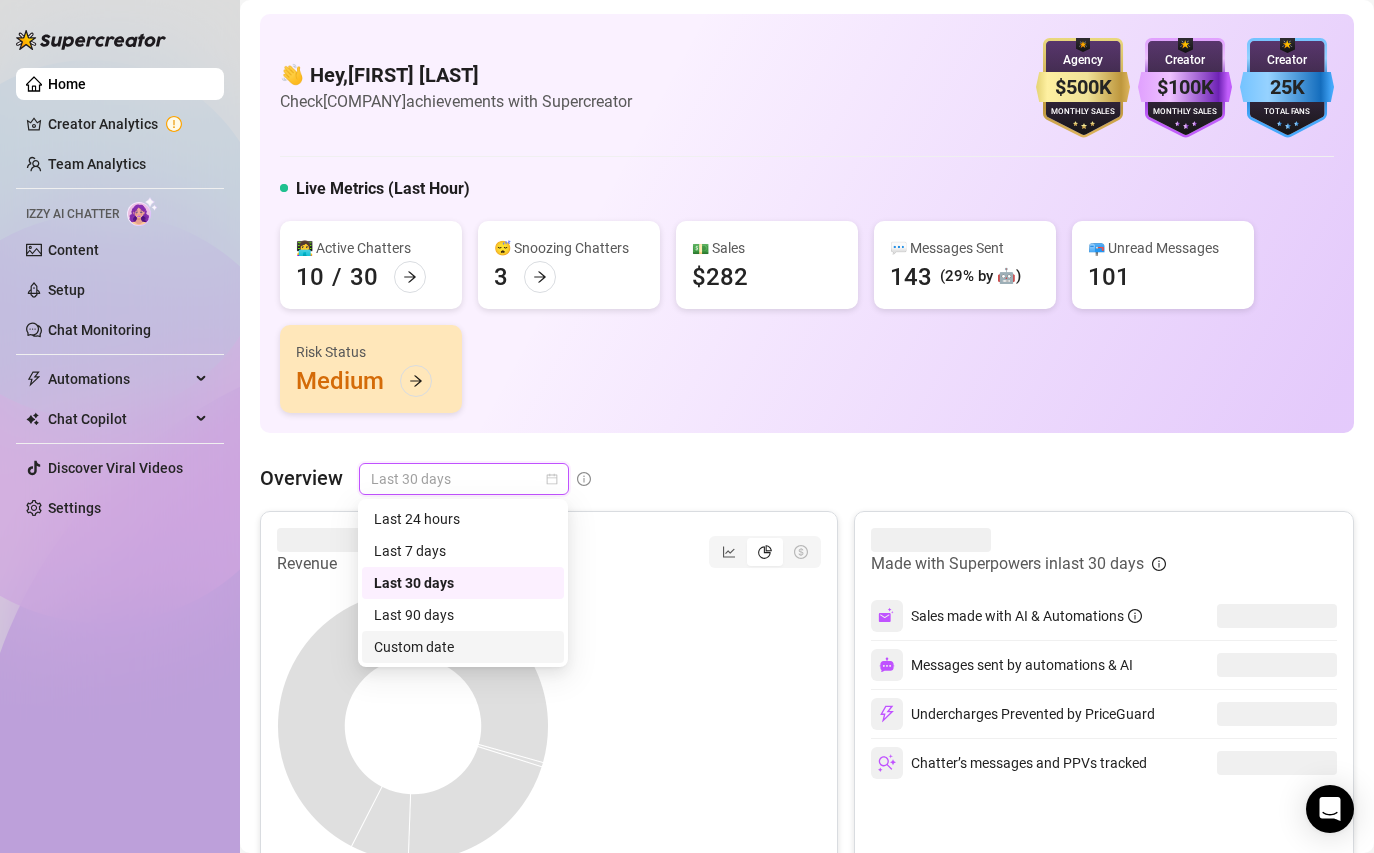 click on "Custom date" at bounding box center (463, 647) 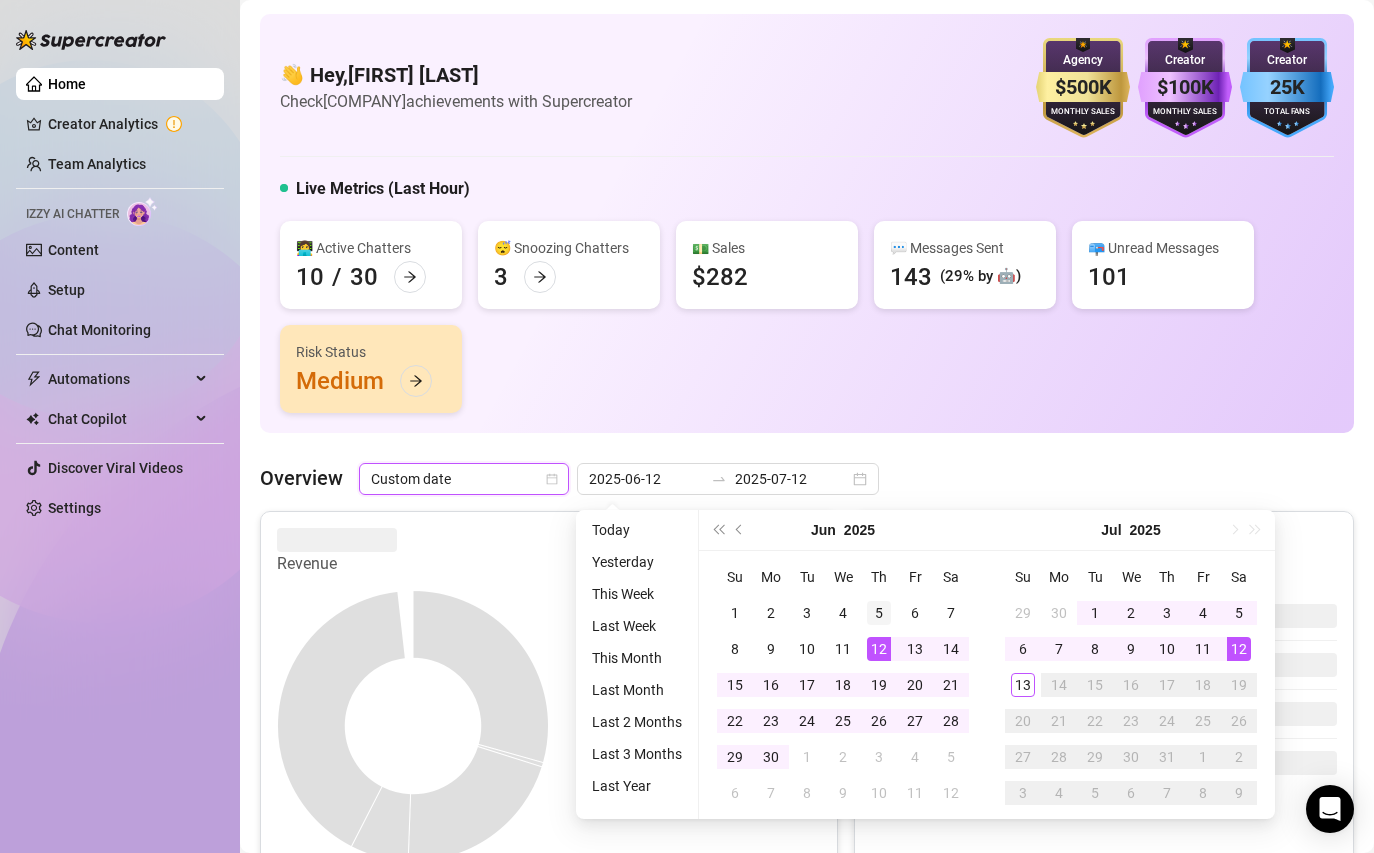 type on "2025-07-06" 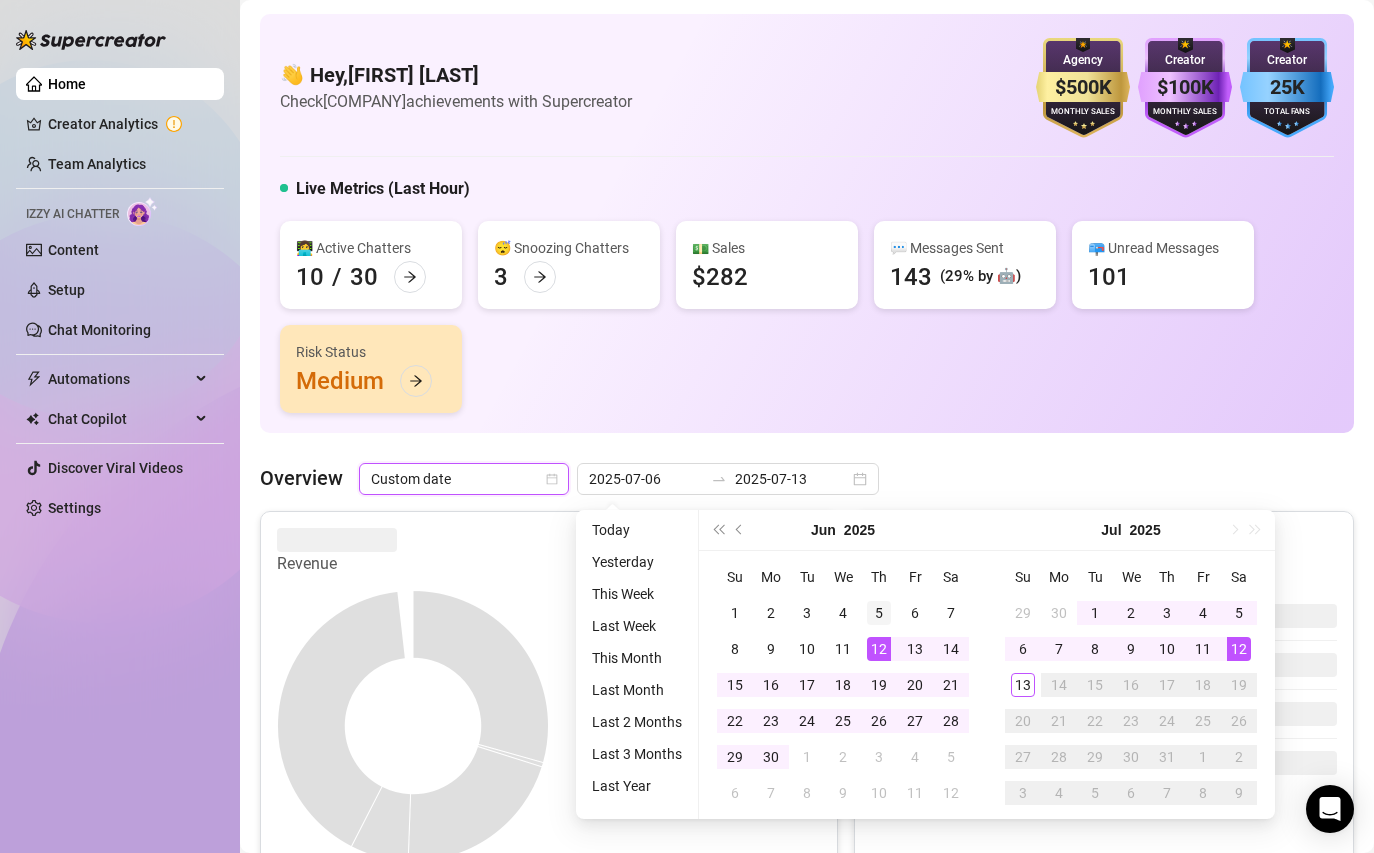 type on "2025-06-02" 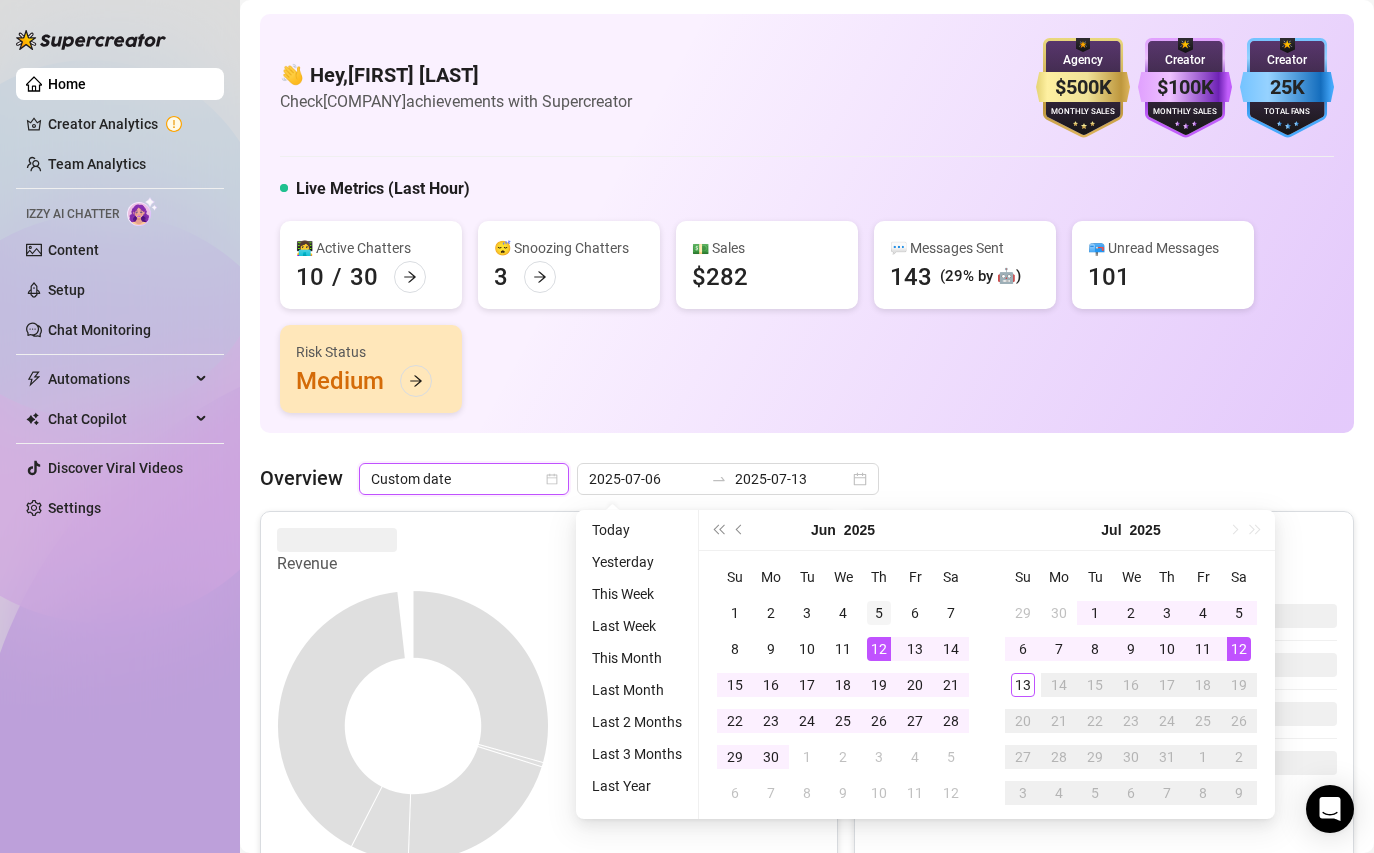 type on "2025-07-12" 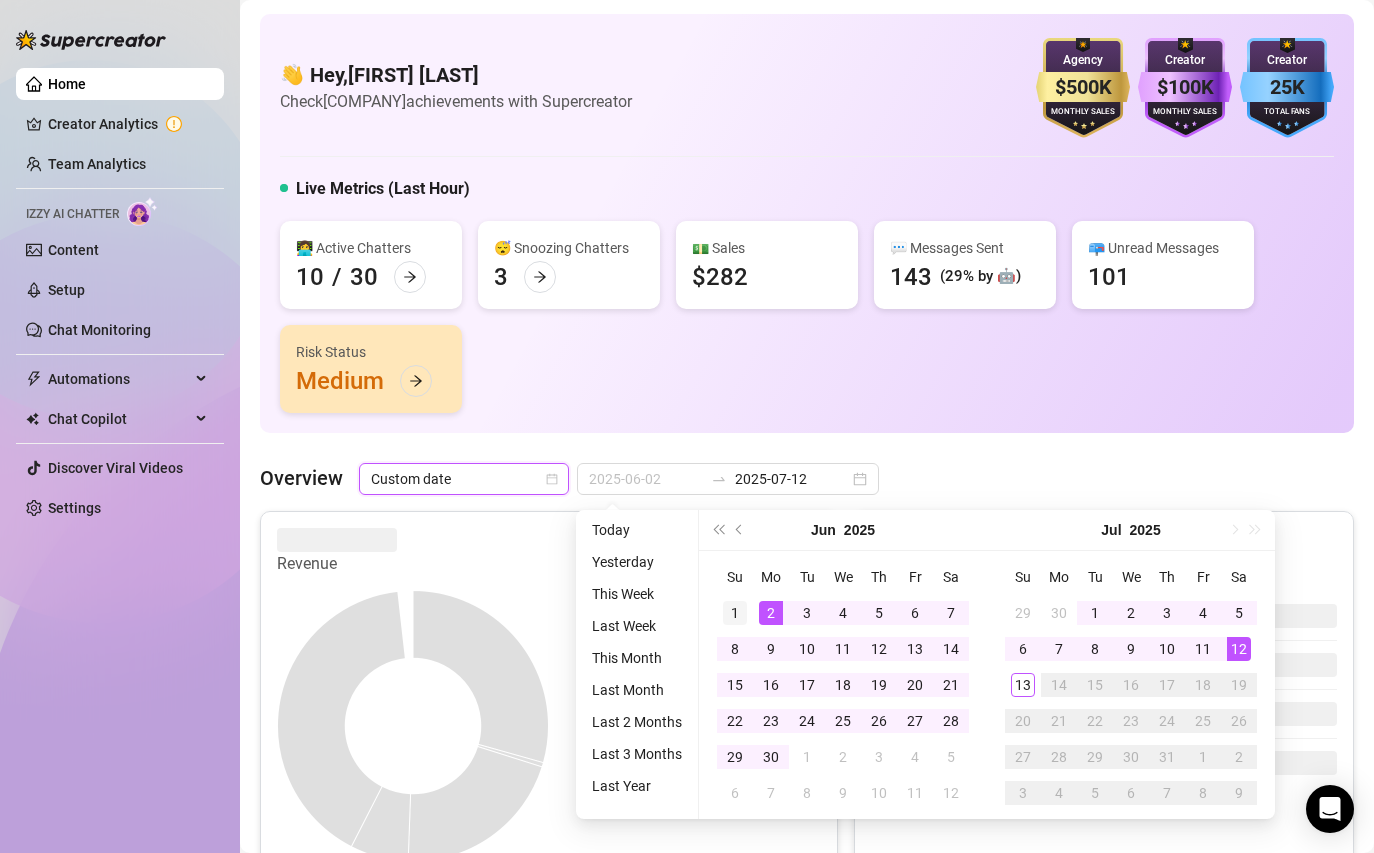 type on "2025-06-01" 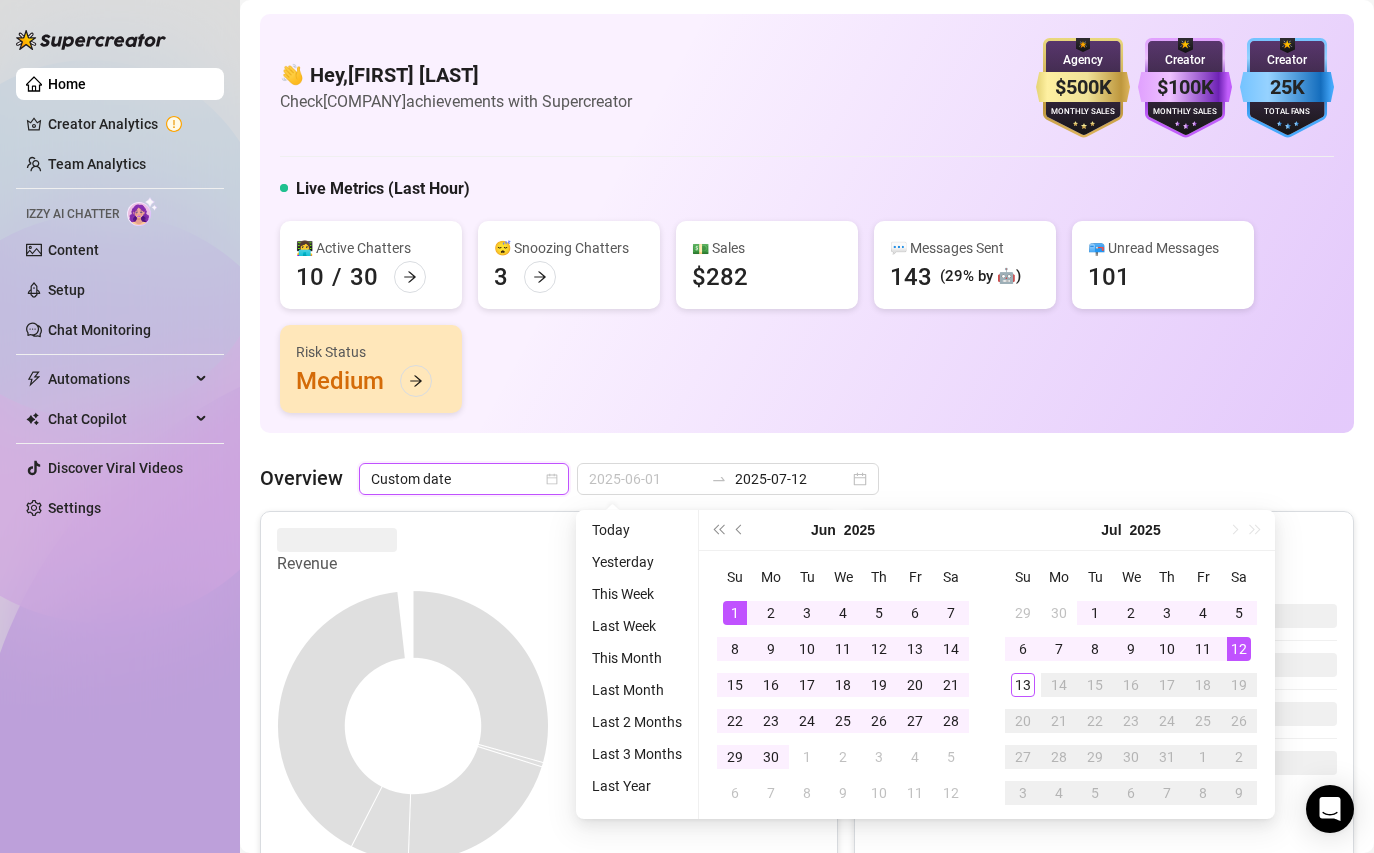 click on "1" at bounding box center [735, 613] 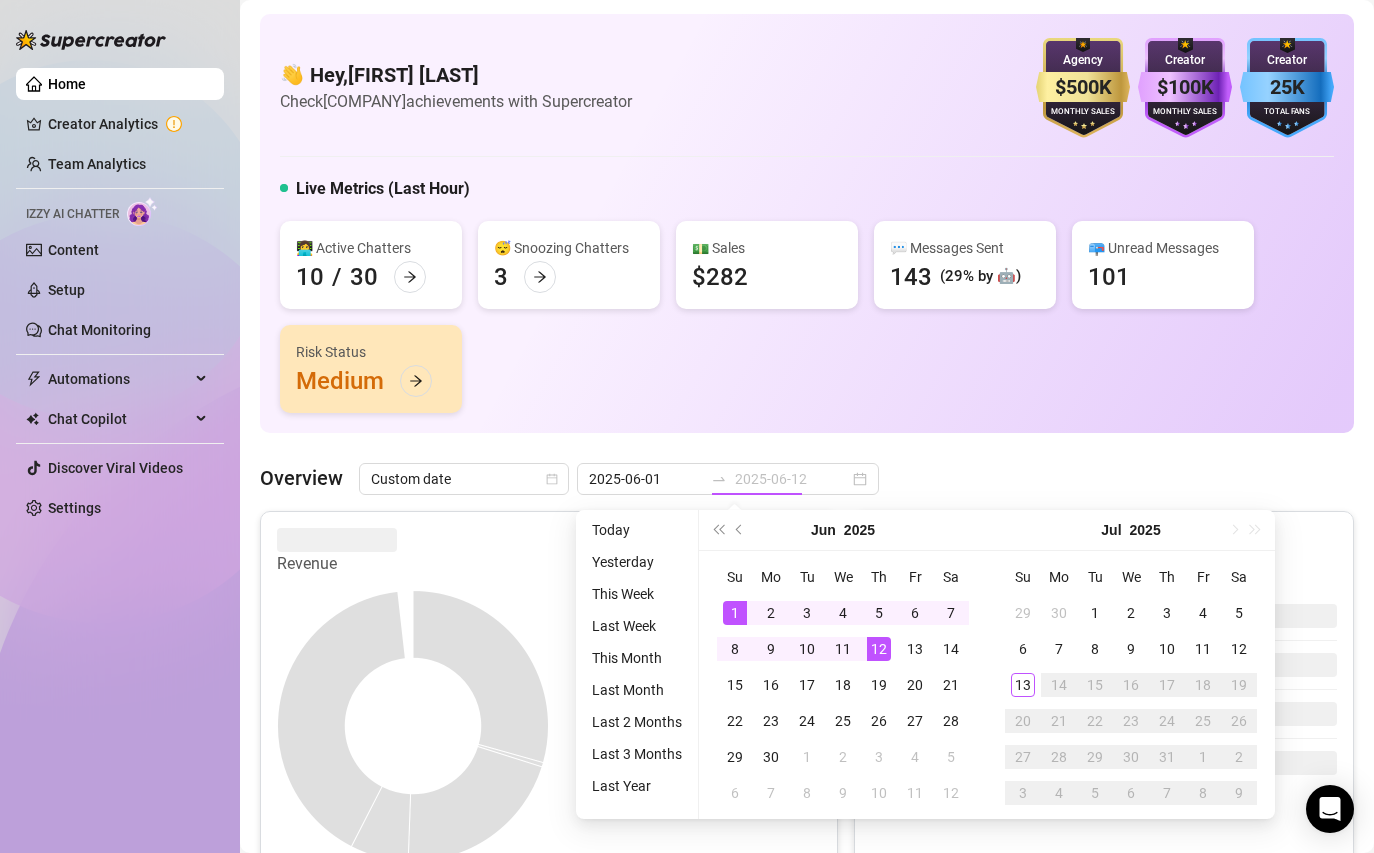 click on "12" at bounding box center (879, 649) 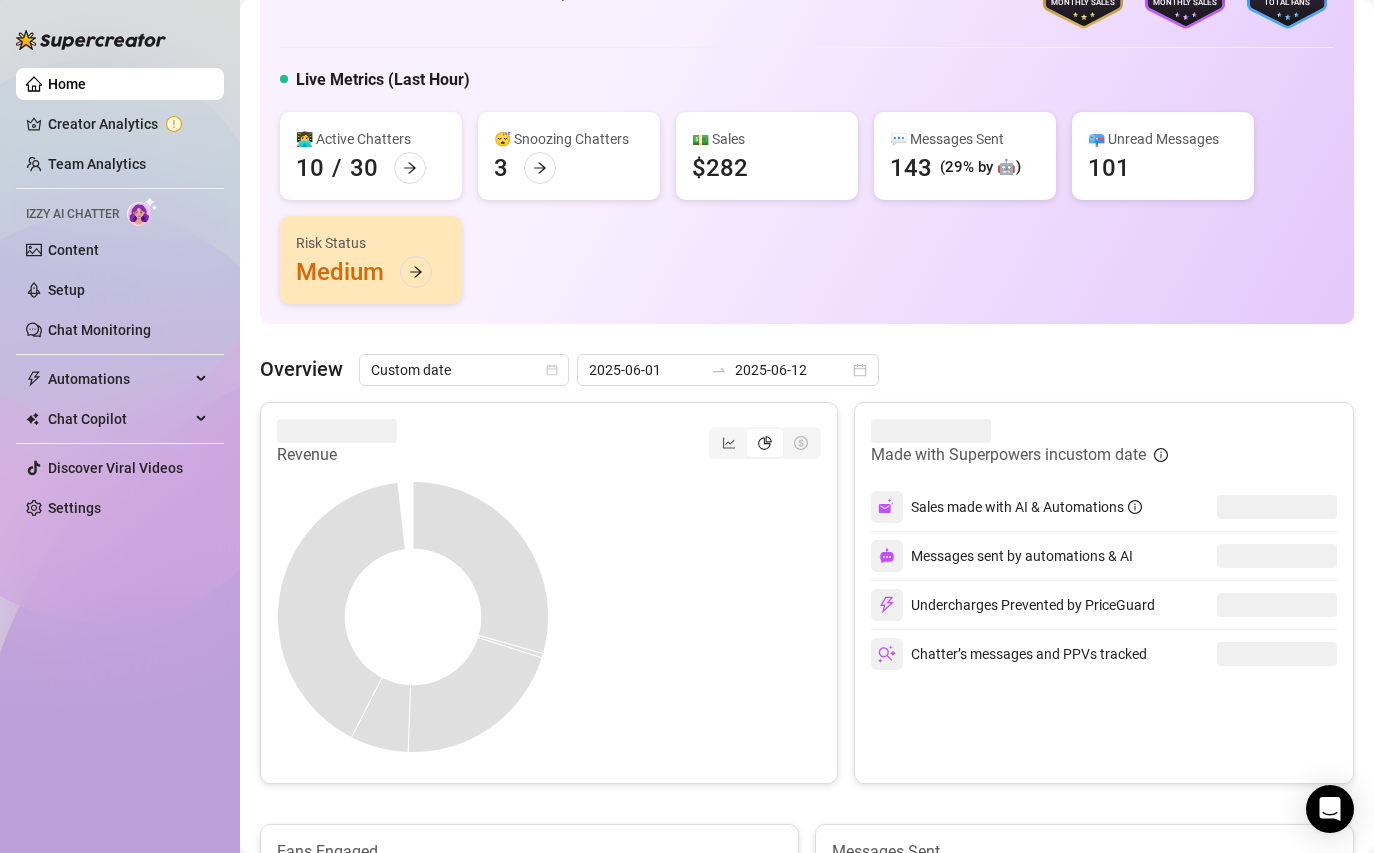 scroll, scrollTop: 136, scrollLeft: 0, axis: vertical 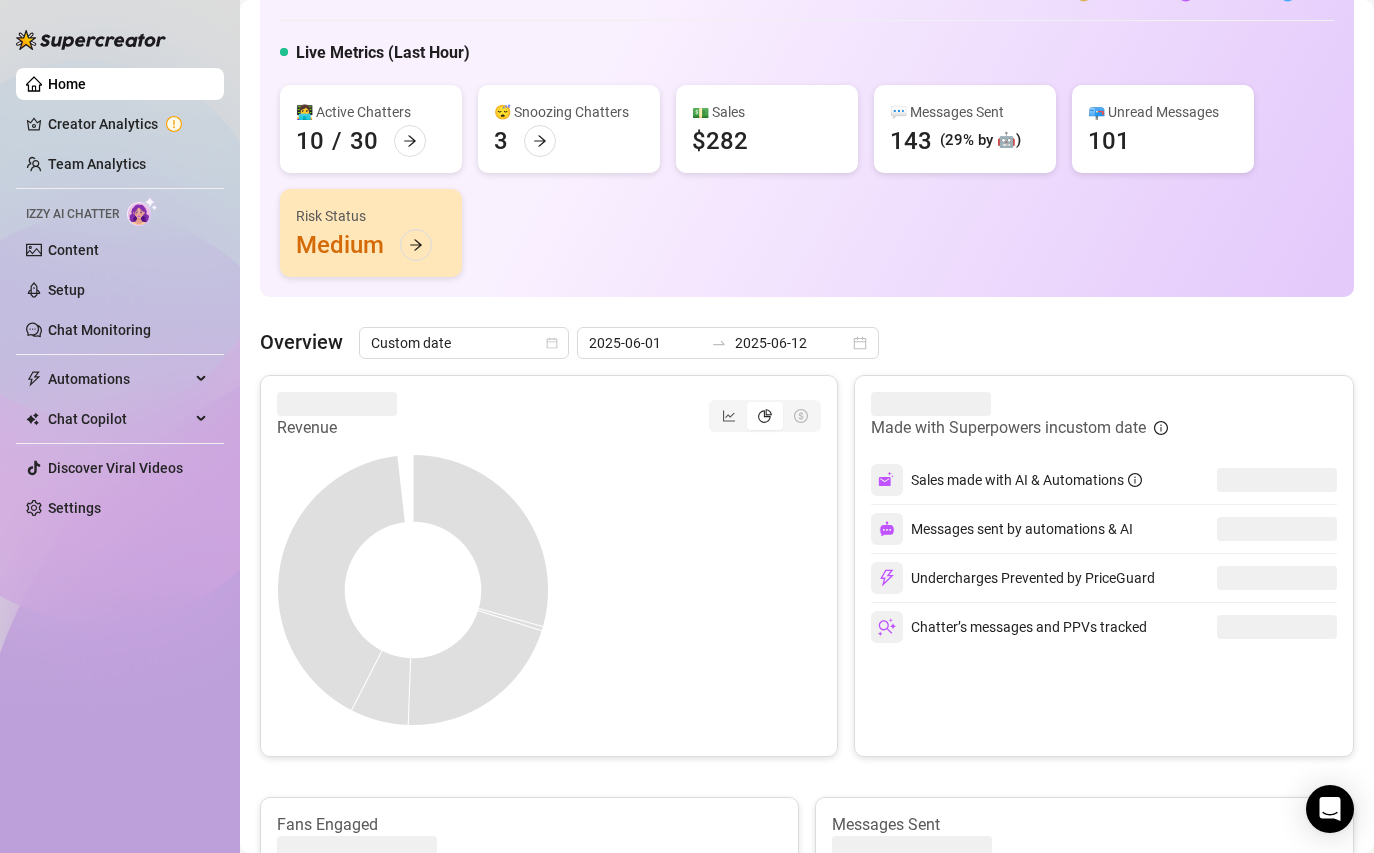 click 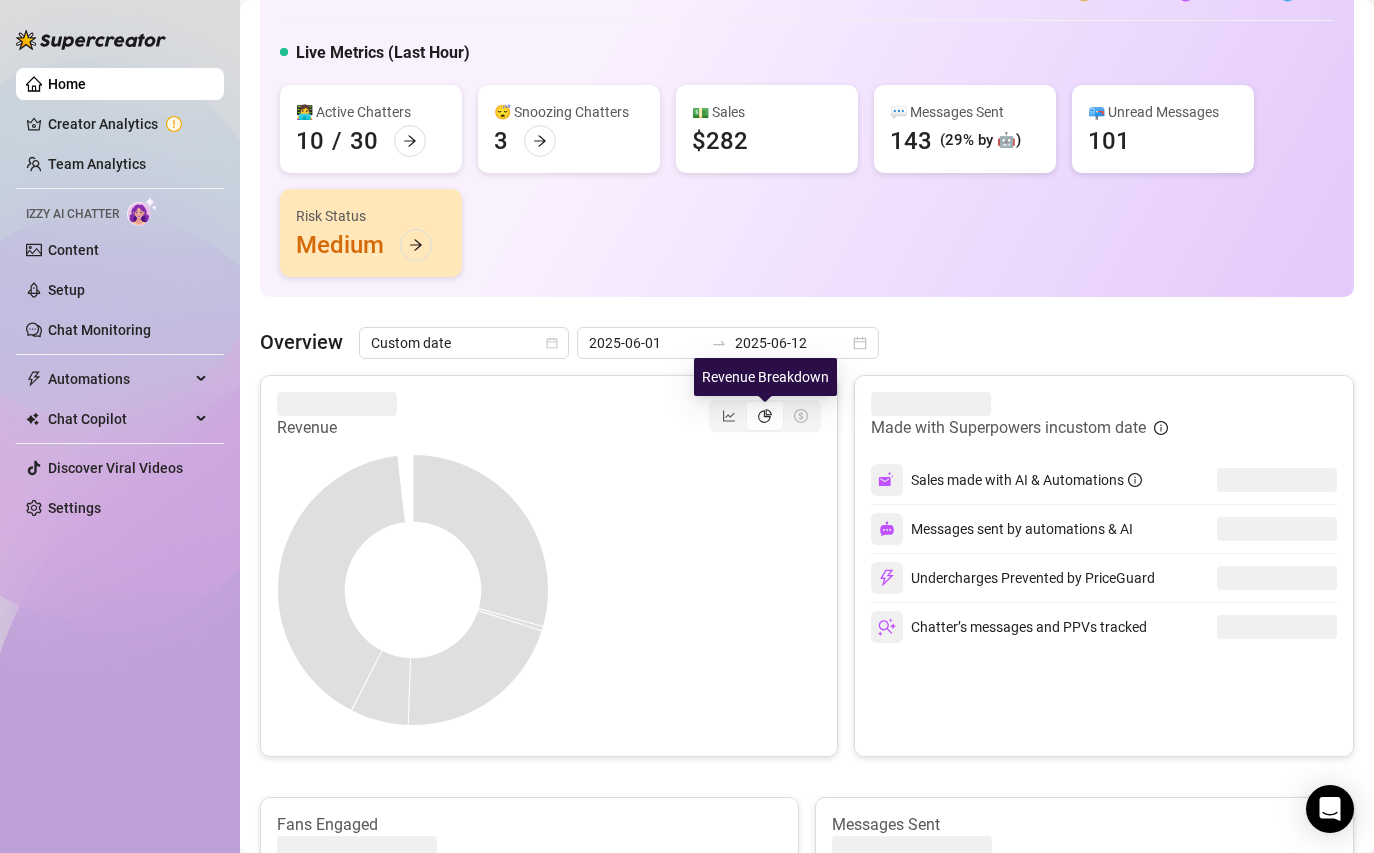 click 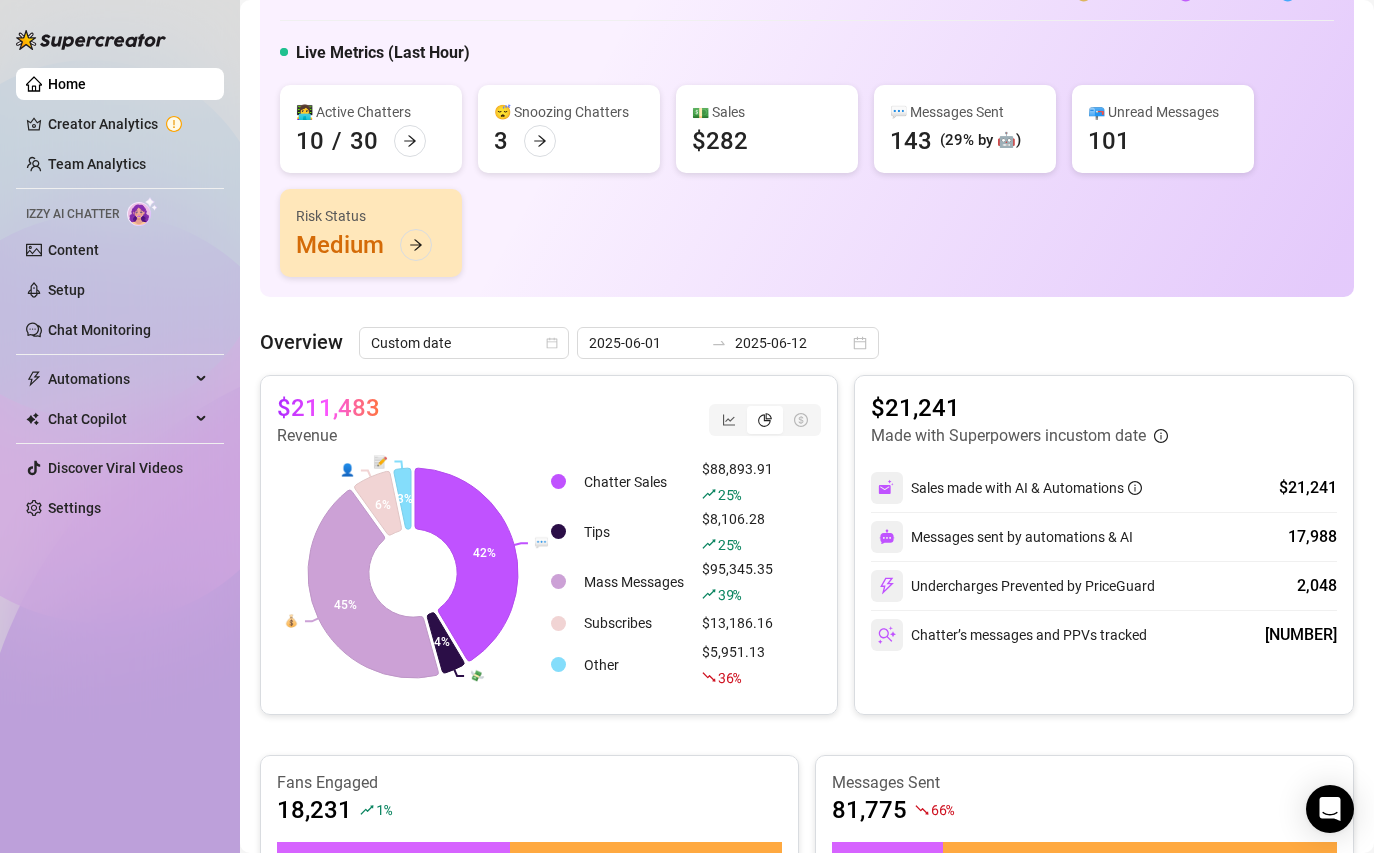 click on "👋 Hey,  [FIRST] [LAST] Check  [COMPANY] achievements with Supercreator $500K Agency Monthly Sales $100K Creator Monthly Sales 25K Creator Total Fans Live Metrics (Last Hour) 👩‍💻 Active Chatters 10 / 30 😴 Snoozing Chatters 3 💵 Sales $282 💬 Messages Sent 143 (29% by 🤖) 📪 Unread Messages 101 Risk Status Medium Overview Custom date 2025-06-01 2025-06-12 $211,483 Revenue 💬 💸 💰 👤 📝 42% 4% 45% 6% 3% Chatter Sales $88,893.91 25 % Tips $8,106.28 25 % Mass Messages $95,345.35 39 % Subscribes $13,186.16 Other $5,951.13 36 % $21,241 Made with Superpowers in  custom date Sales made with AI & Automations $21,241 Messages sent by automations & AI 17,988 Undercharges Prevented by PriceGuard 2,048 Chatter’s messages and PPVs tracked 52,620 Fans Engaged 18,231 1 % With Automation   (8,411) Manually Messages Sent 81,775 66 % With Automation & AI   (17,988) Manually Team Leaderboard AI Chatter 0 $0 [FIRST] [LAST] 3,905 $14,953.66 [FIRST] [LAST] 5,779 $12,530.9 [FIRST] [LAST] 5,591 $9,912.98 5,367" at bounding box center [807, 1152] 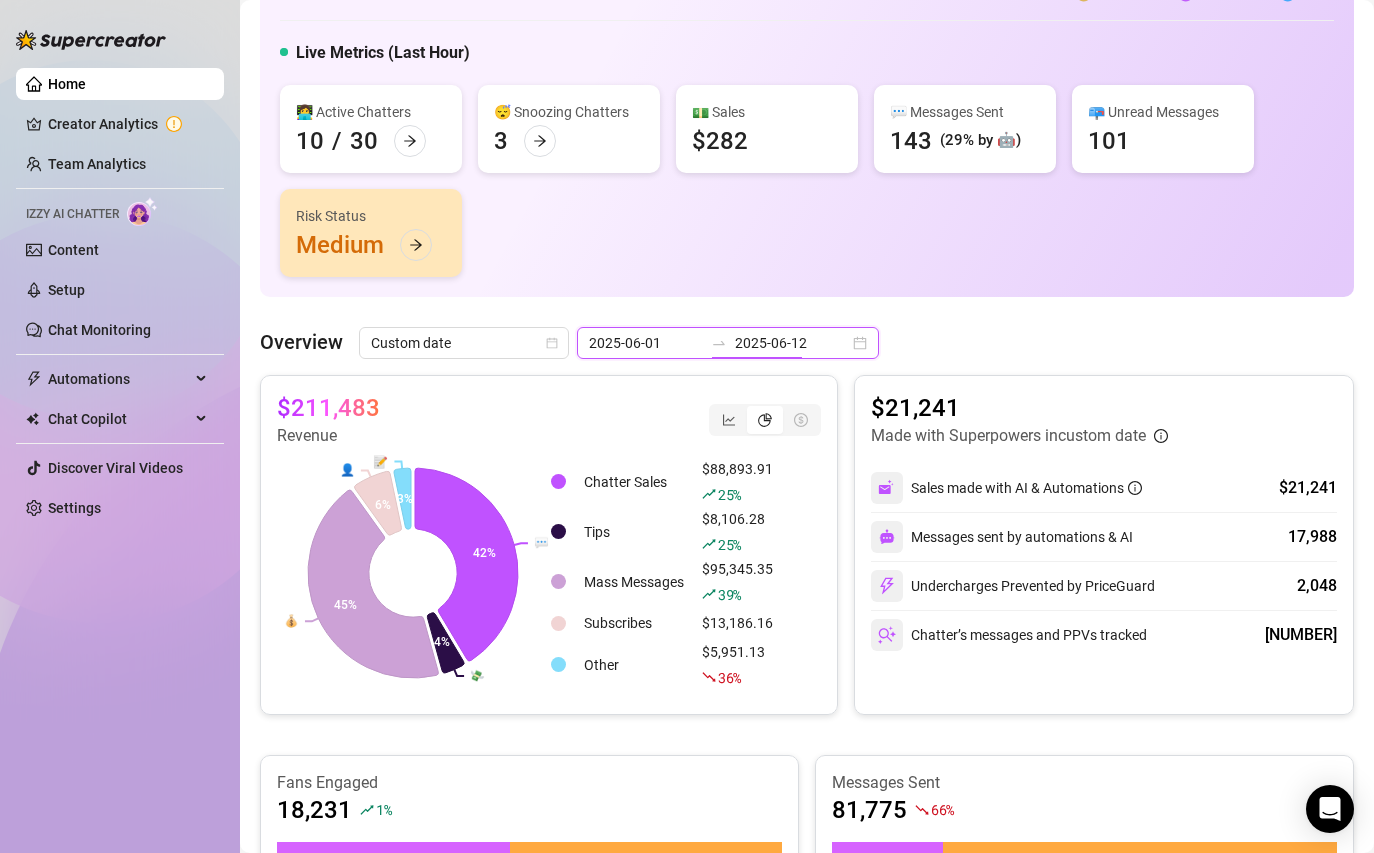 click on "2025-06-12" at bounding box center (792, 343) 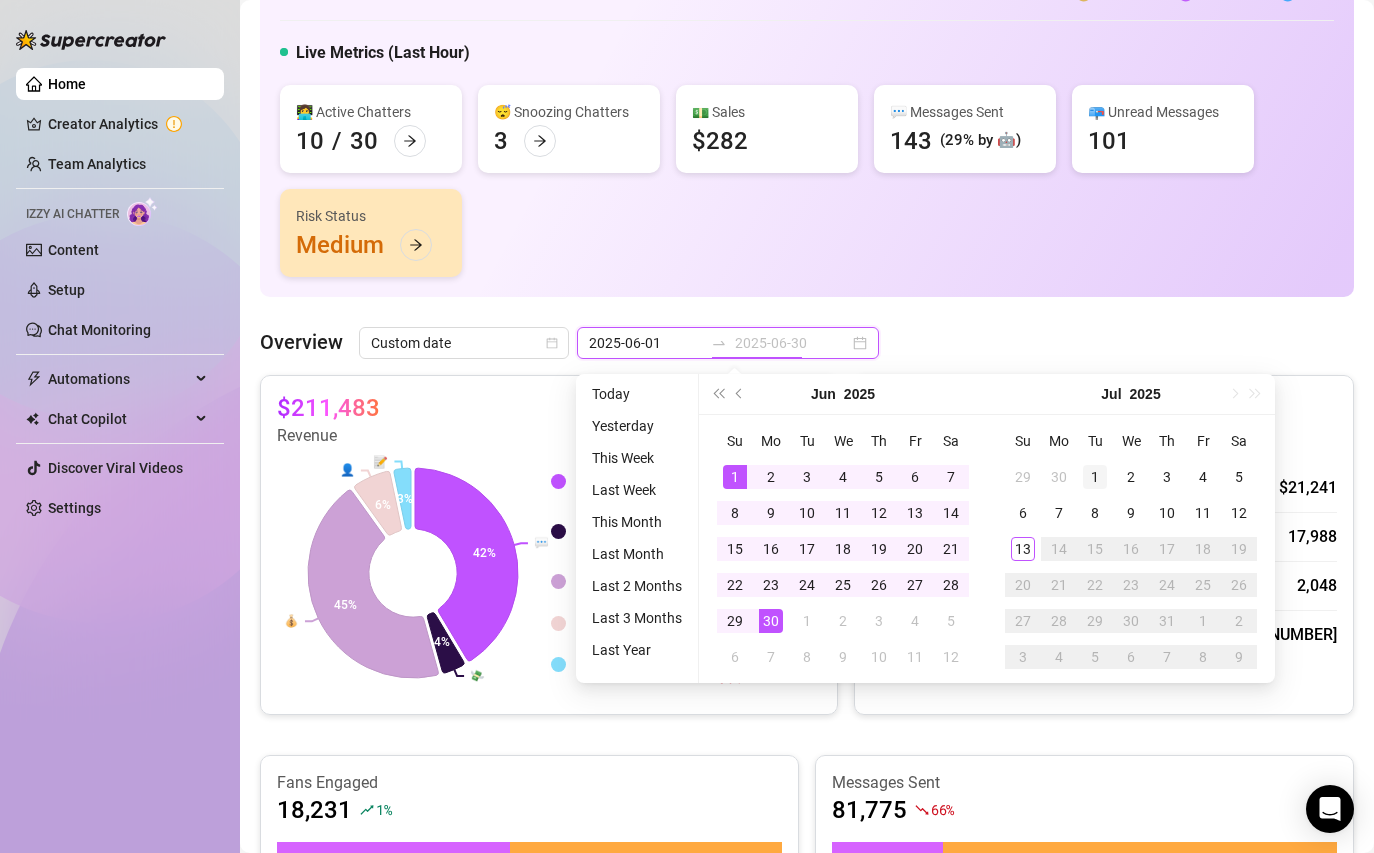 type on "2025-07-01" 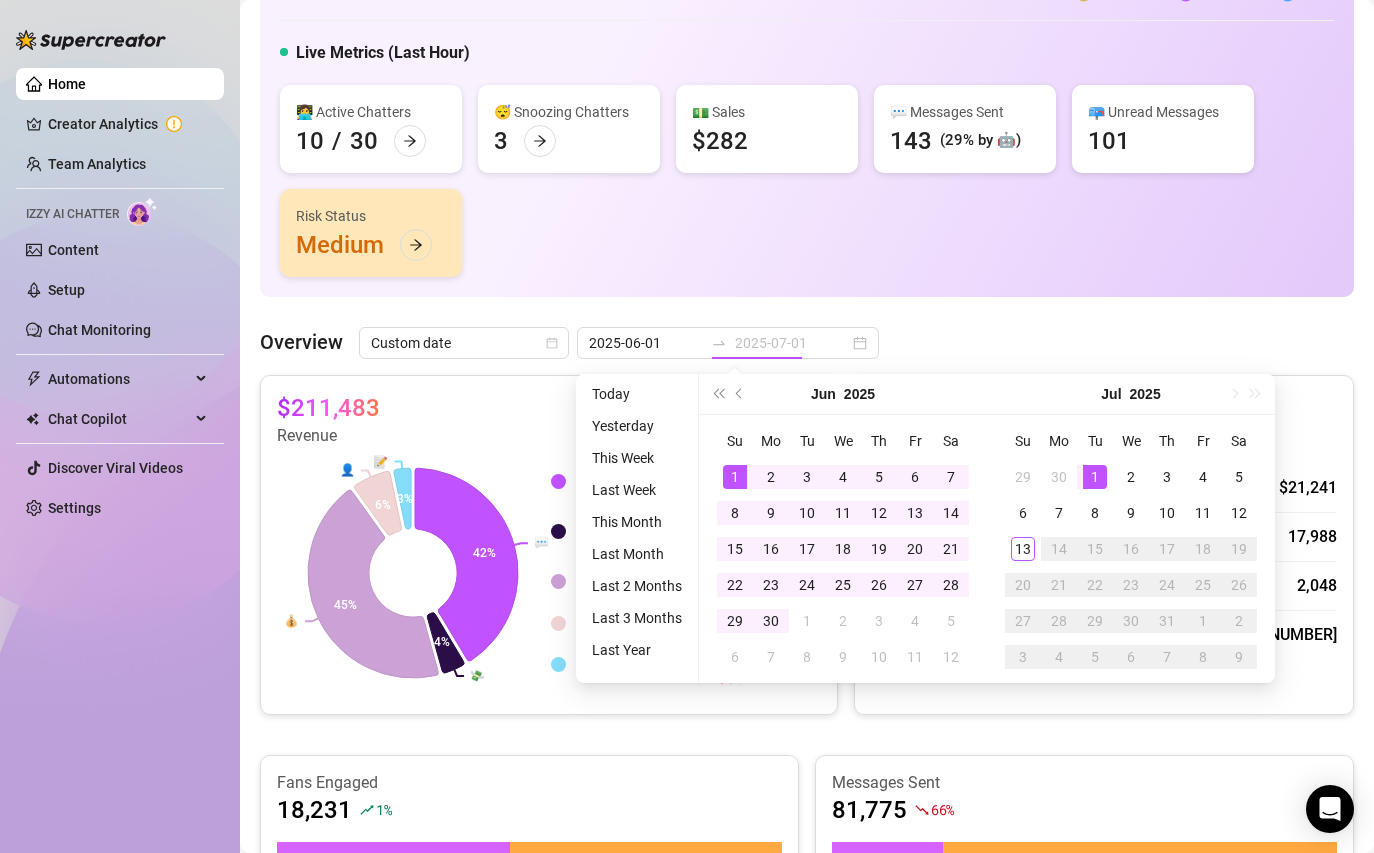 click on "1" at bounding box center [1095, 477] 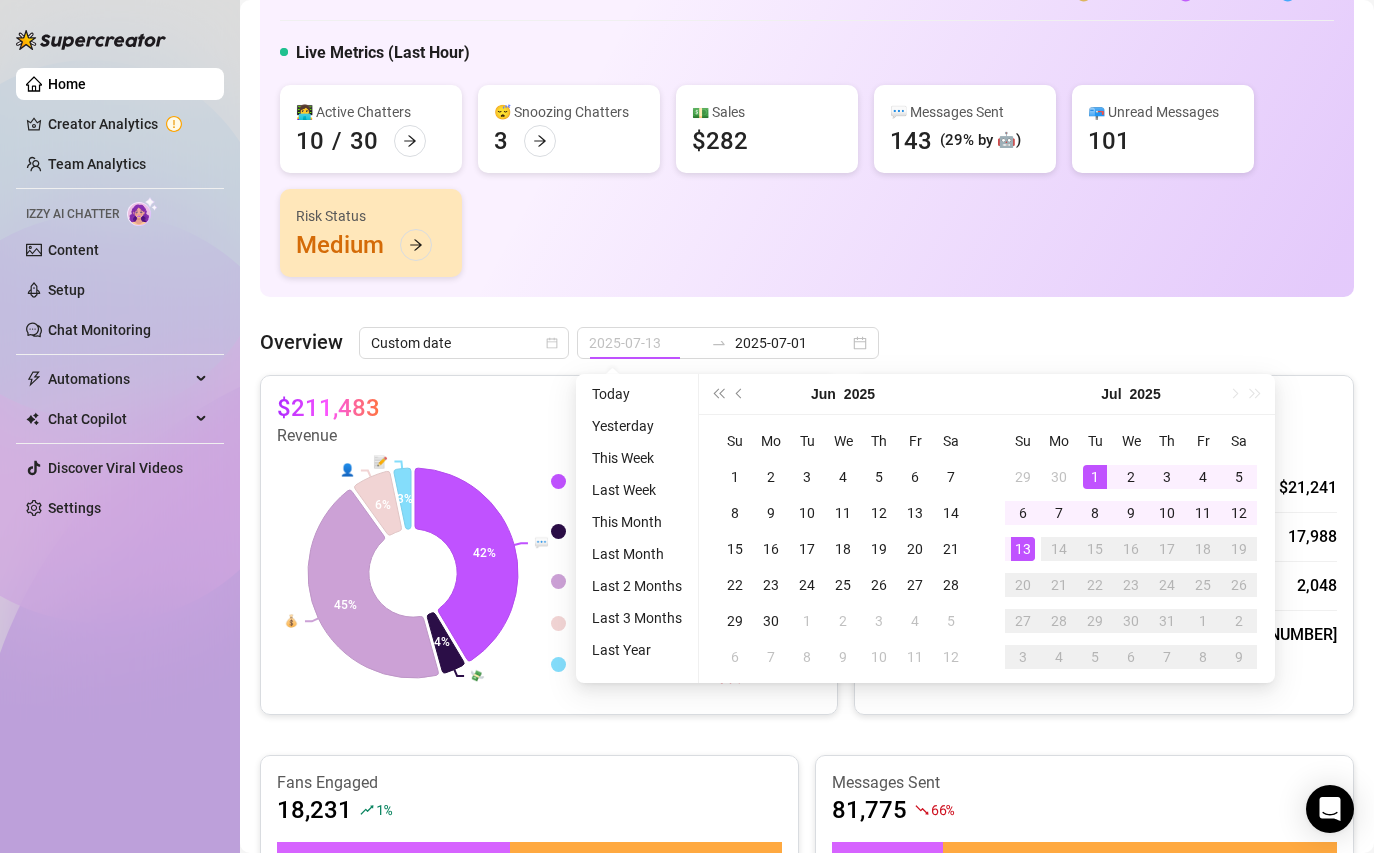 click on "13" at bounding box center (1023, 549) 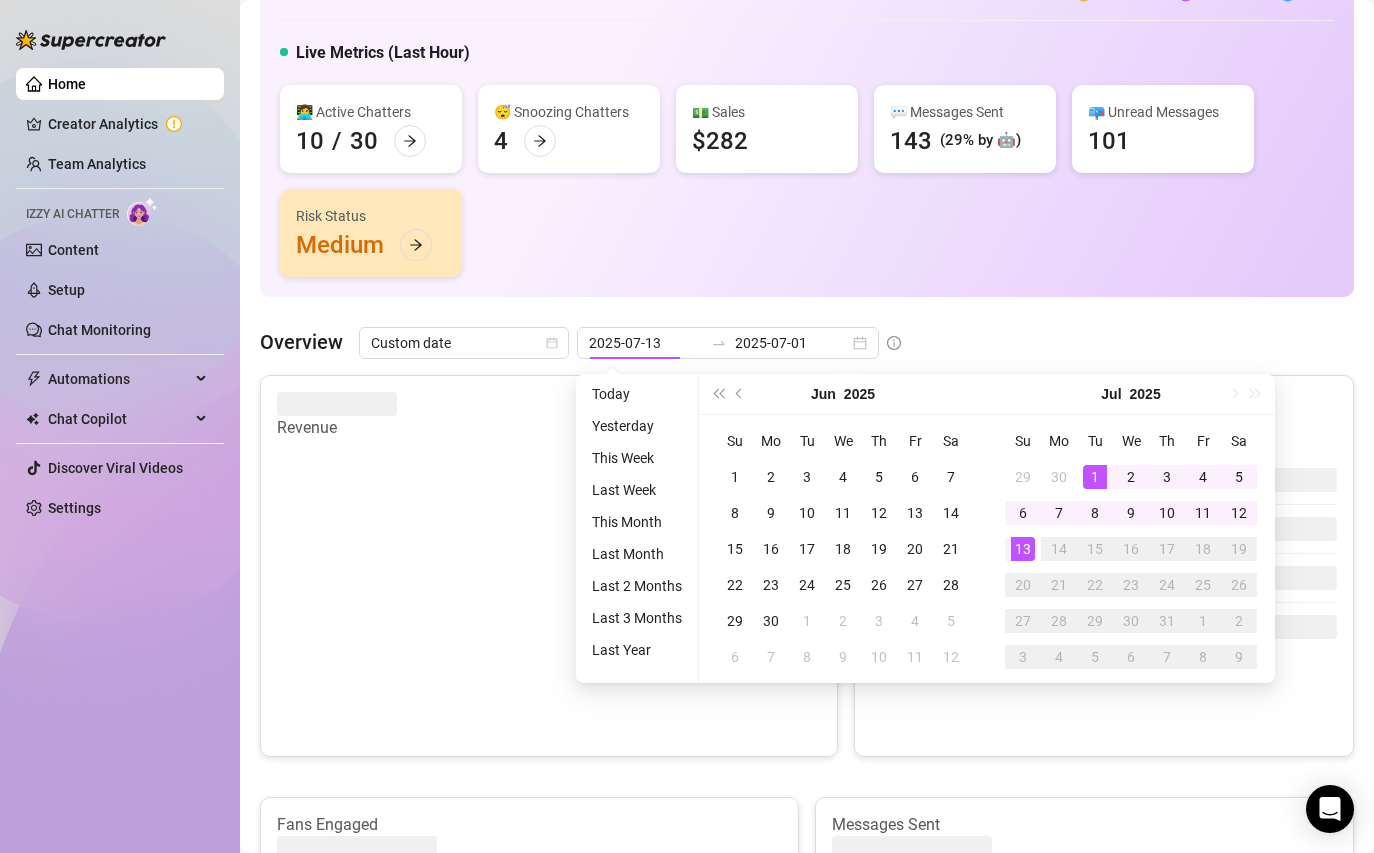 type on "2025-07-01" 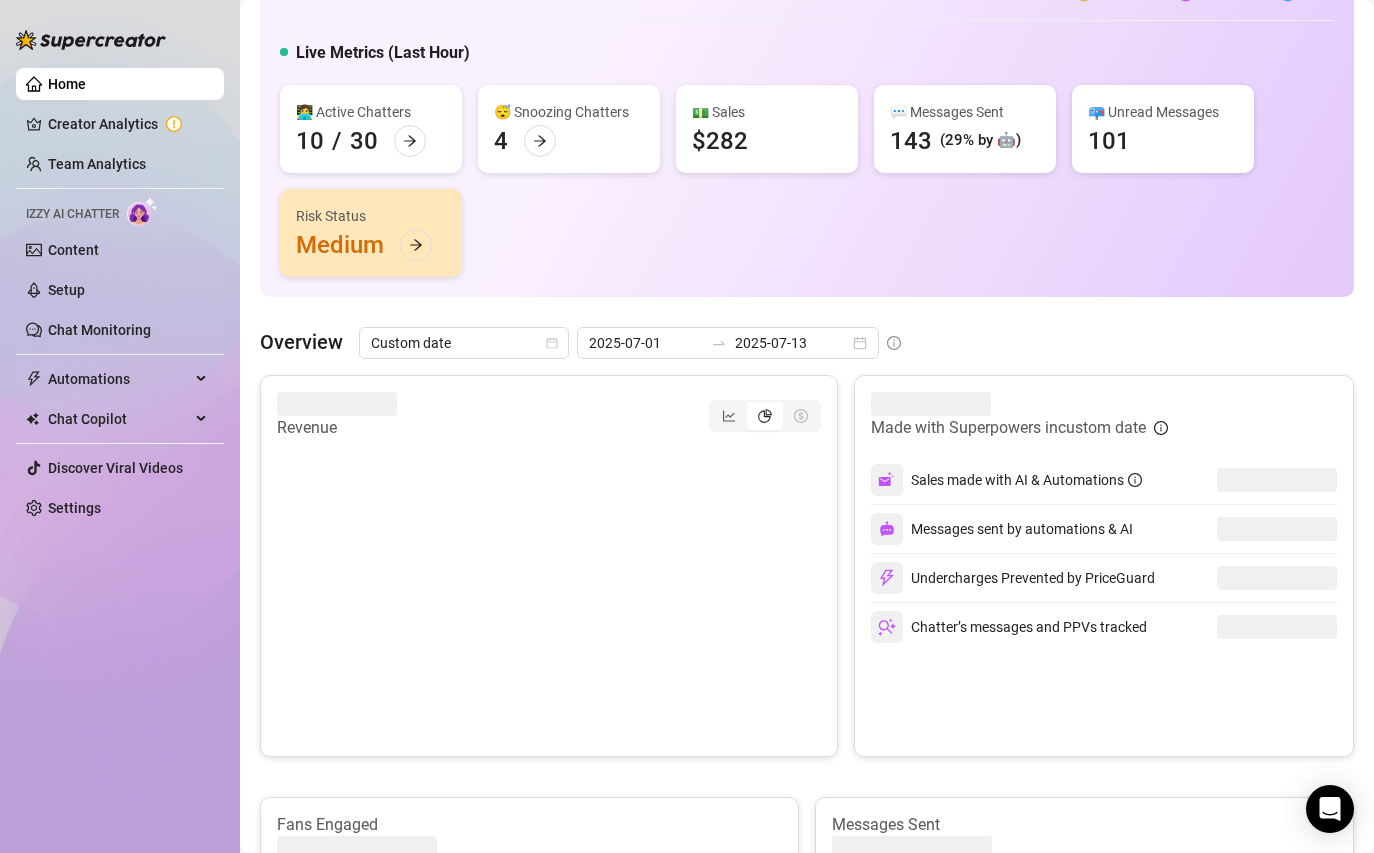 click on "Overview Custom date 2025-07-01 2025-07-13 Revenue Made with Superpowers in  custom date Sales made with AI & Automations Messages sent by automations & AI Undercharges Prevented by PriceGuard Chatter’s messages and PPVs tracked Fans Engaged With Automation   Manually Messages Sent With Automation & AI   Manually Team Leaderboard 1 2 3 4 5 6 7 Creator Leaderboard 1 2 3 4 5" at bounding box center [807, 830] 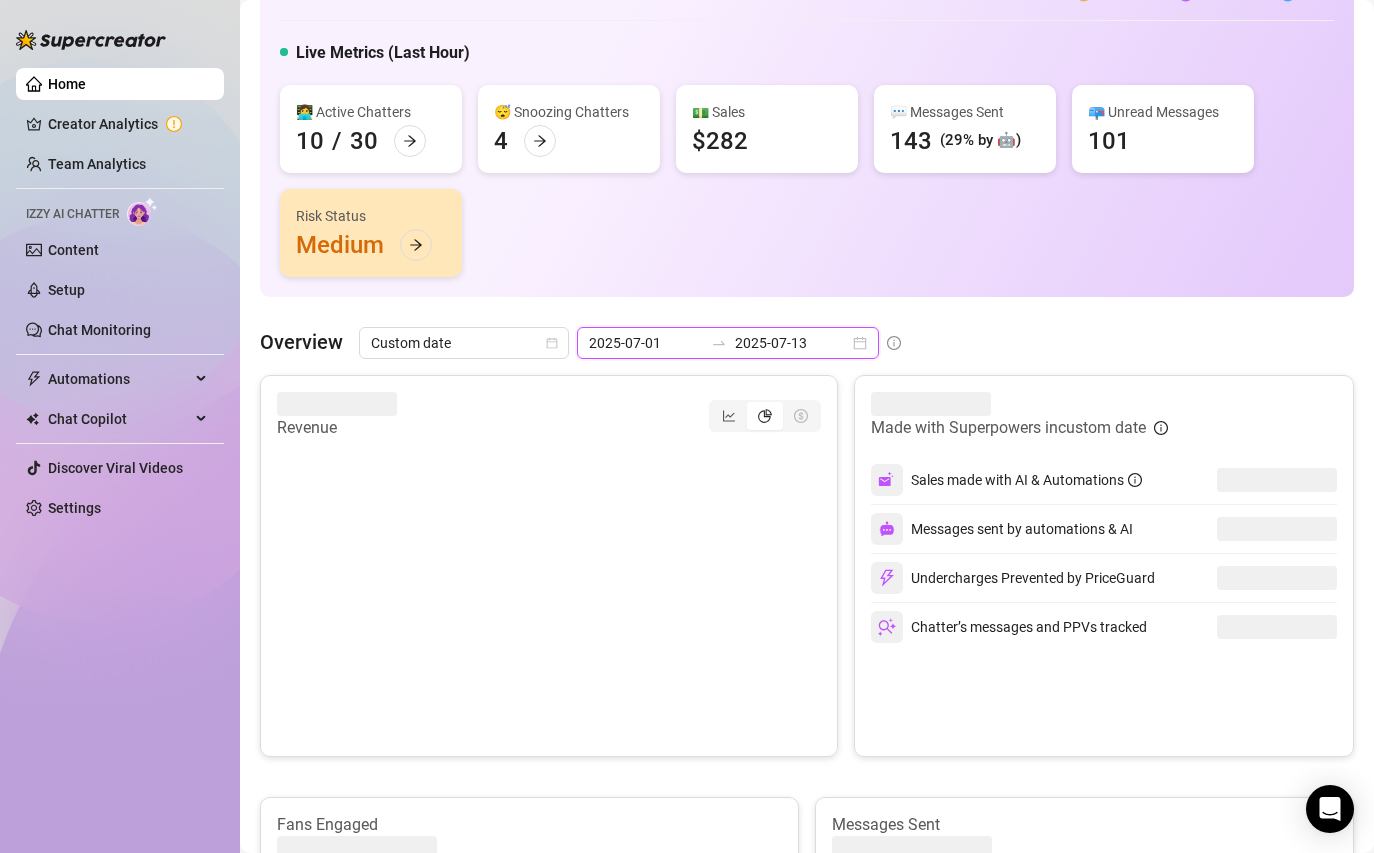click on "2025-07-13" at bounding box center (792, 343) 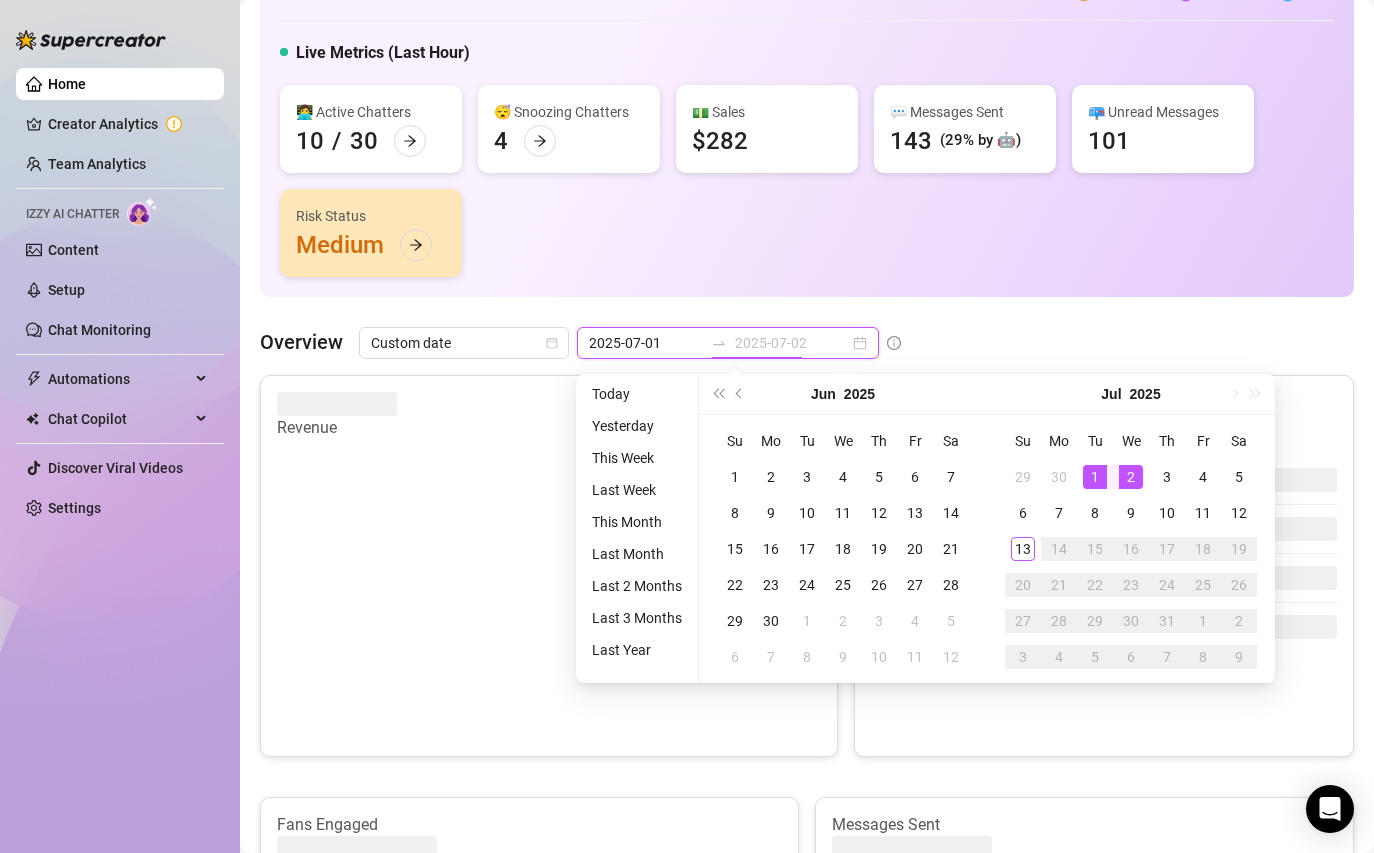 type on "2025-07-01" 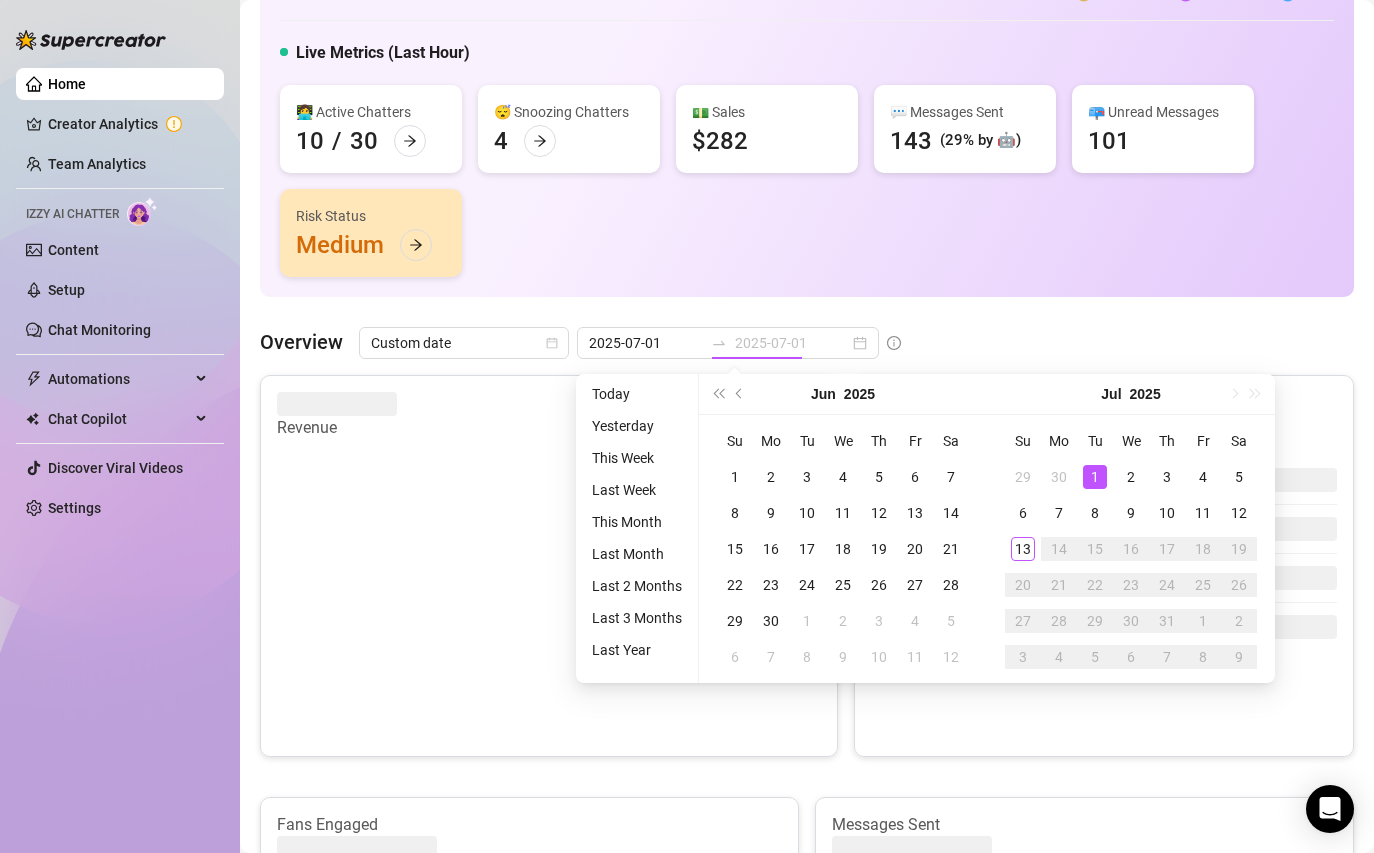 click on "1" at bounding box center [1095, 477] 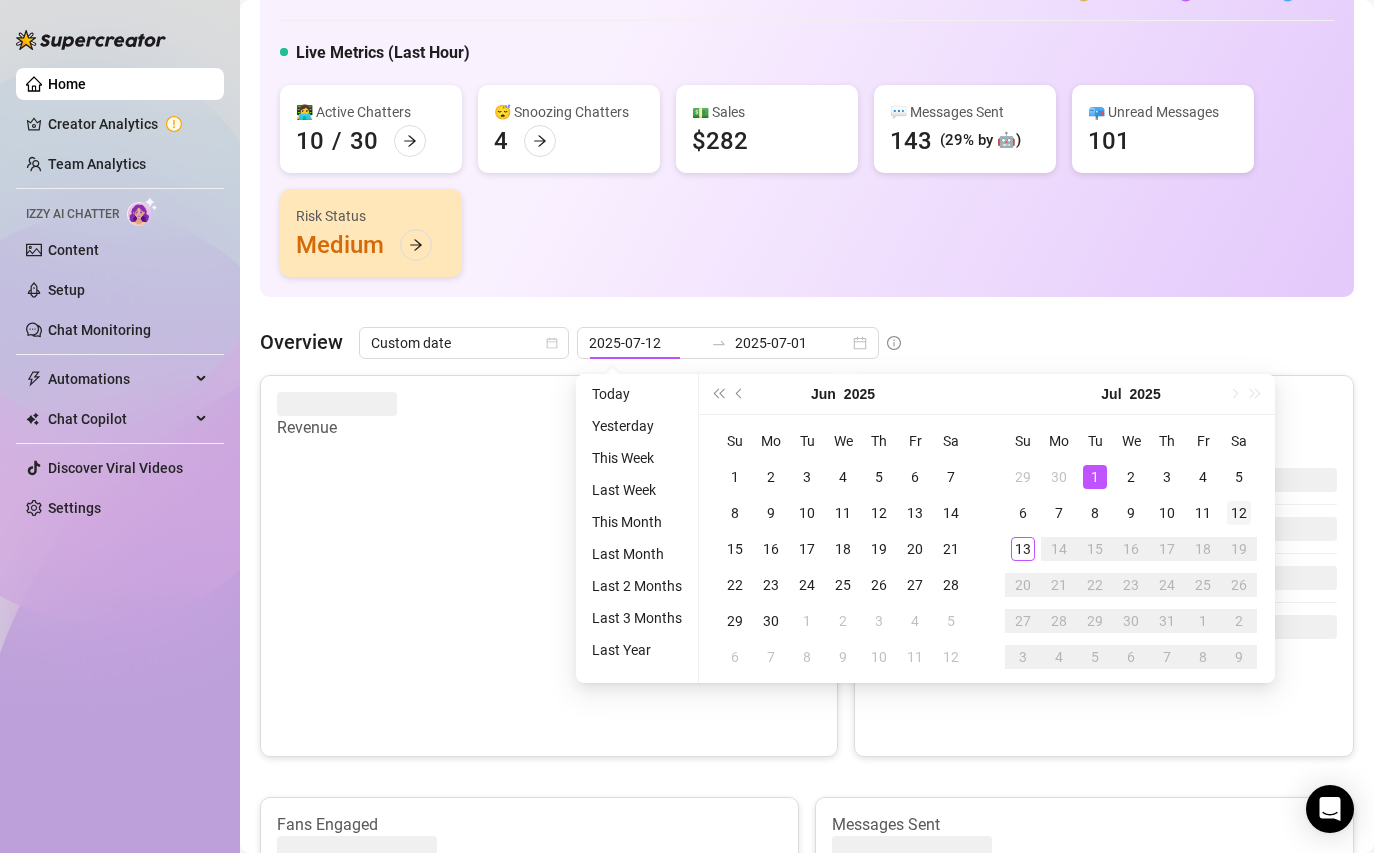 click on "12" at bounding box center [1239, 513] 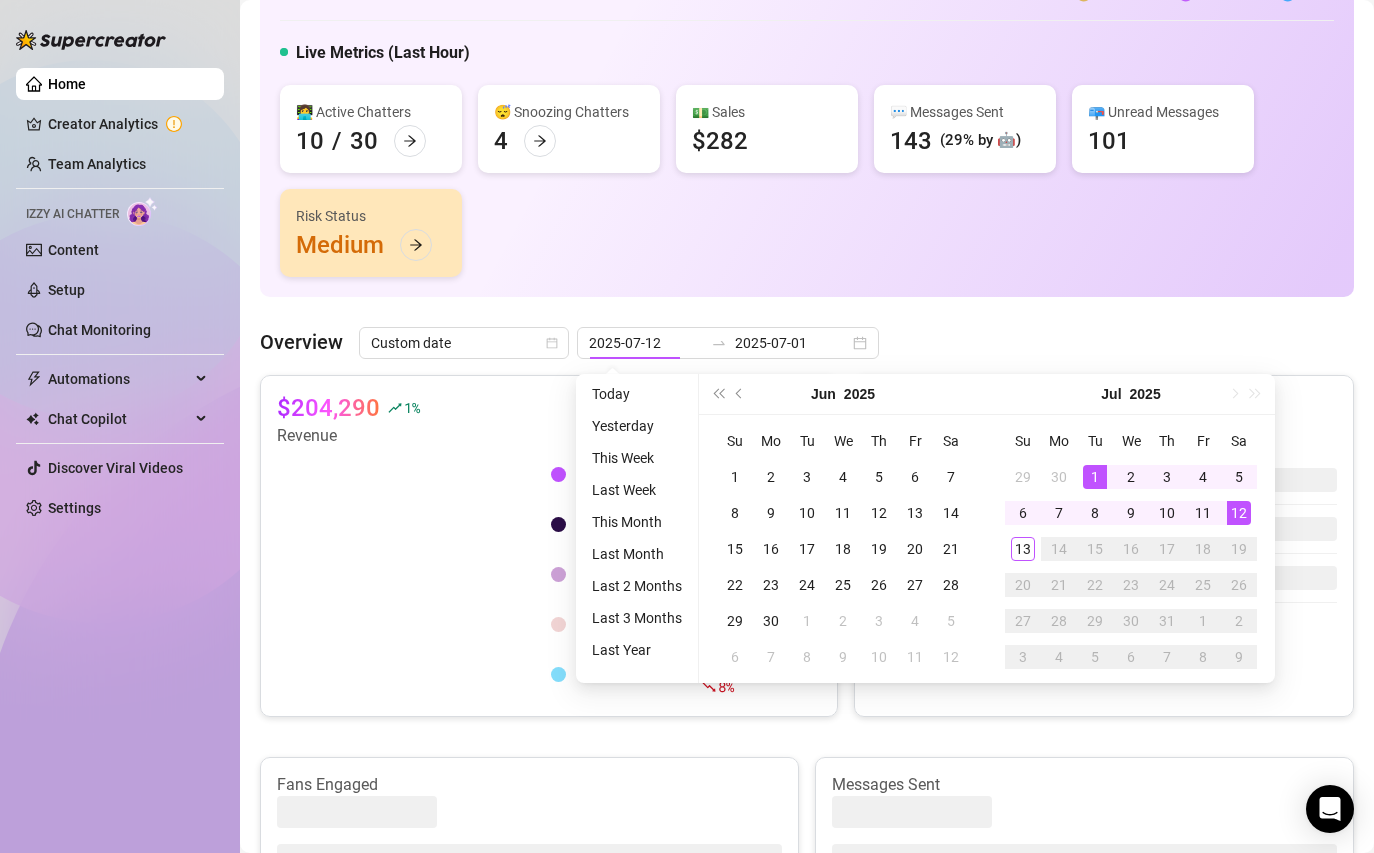 type on "2025-07-01" 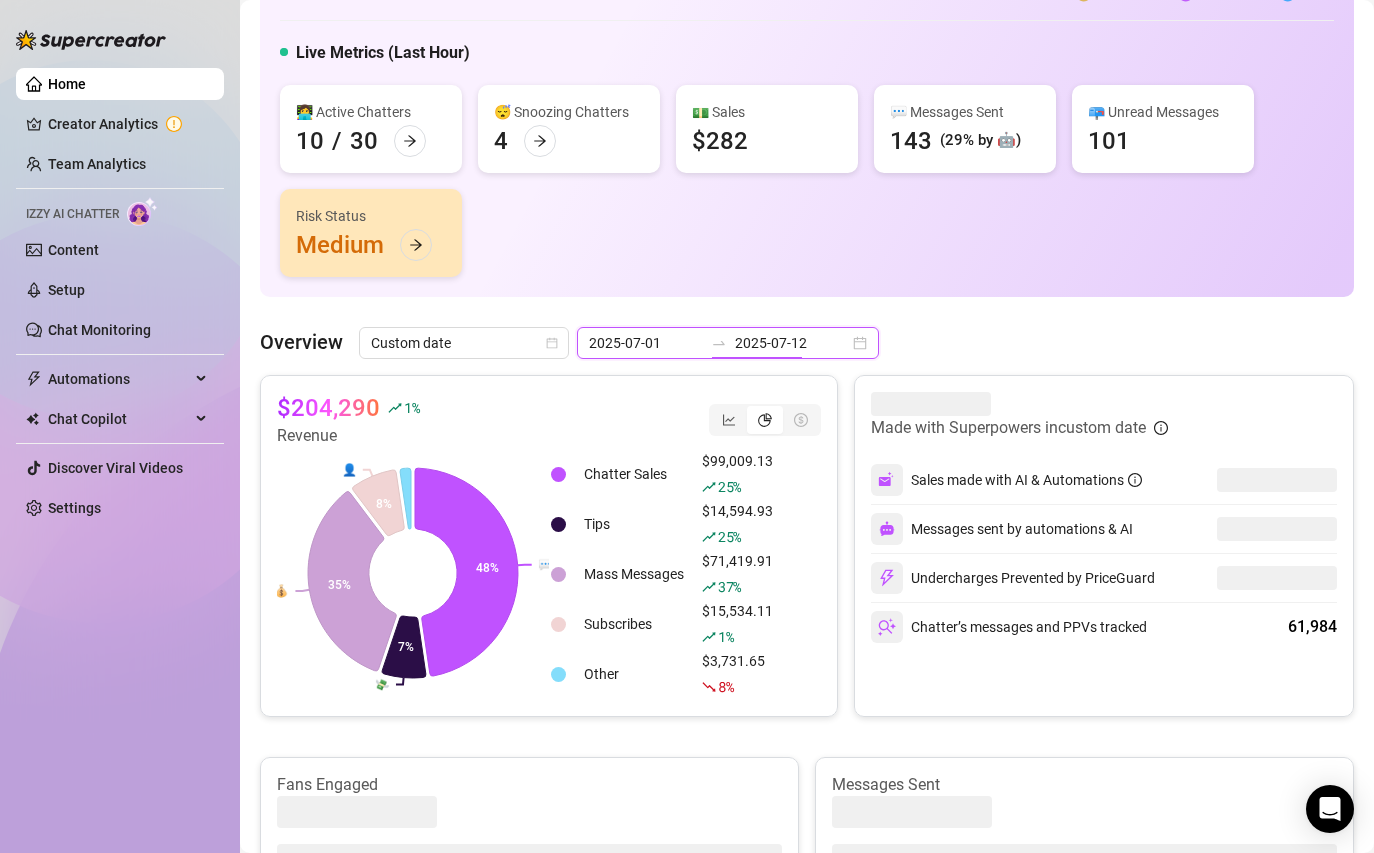 click on "2025-07-12" at bounding box center (792, 343) 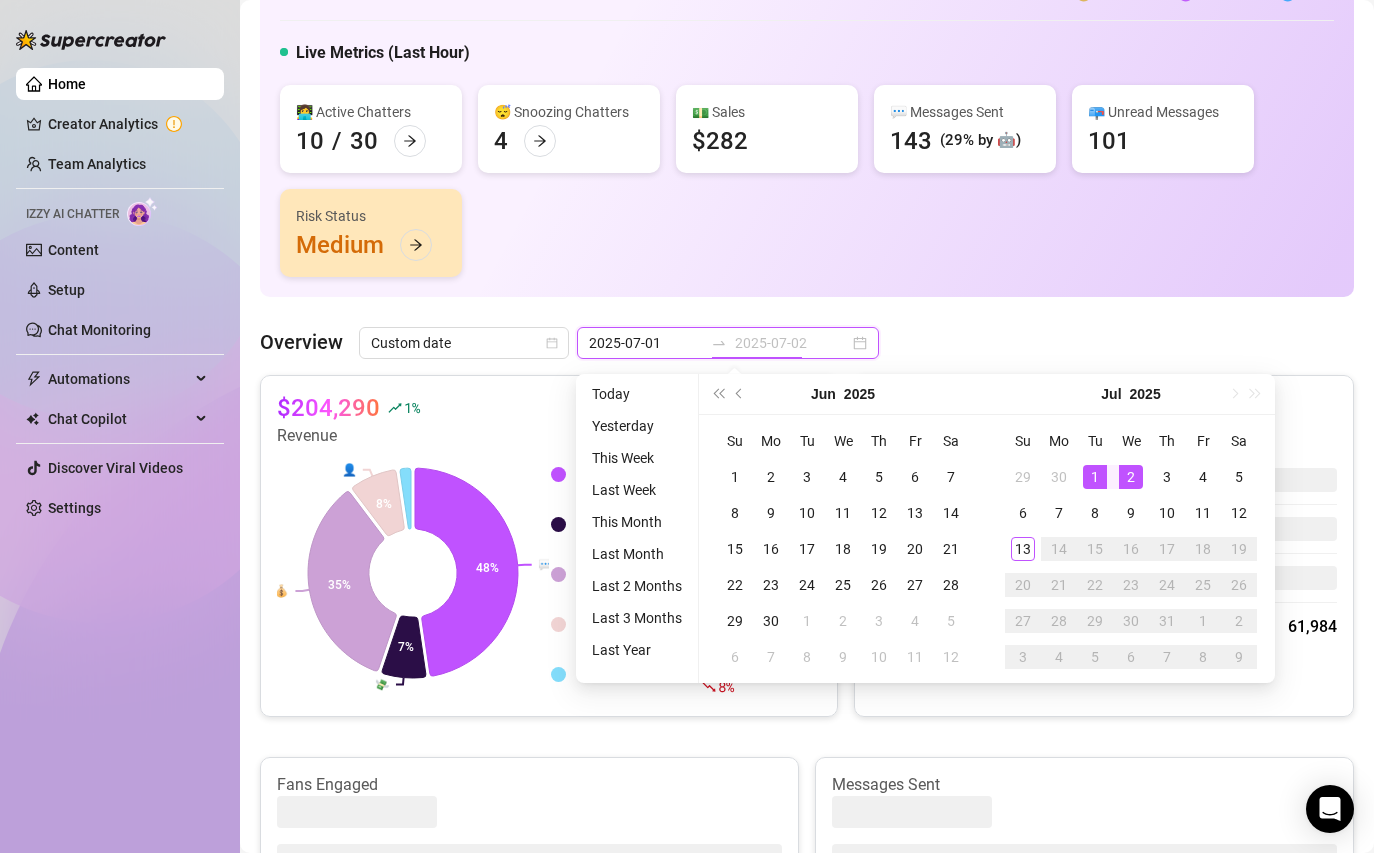 type on "2025-07-01" 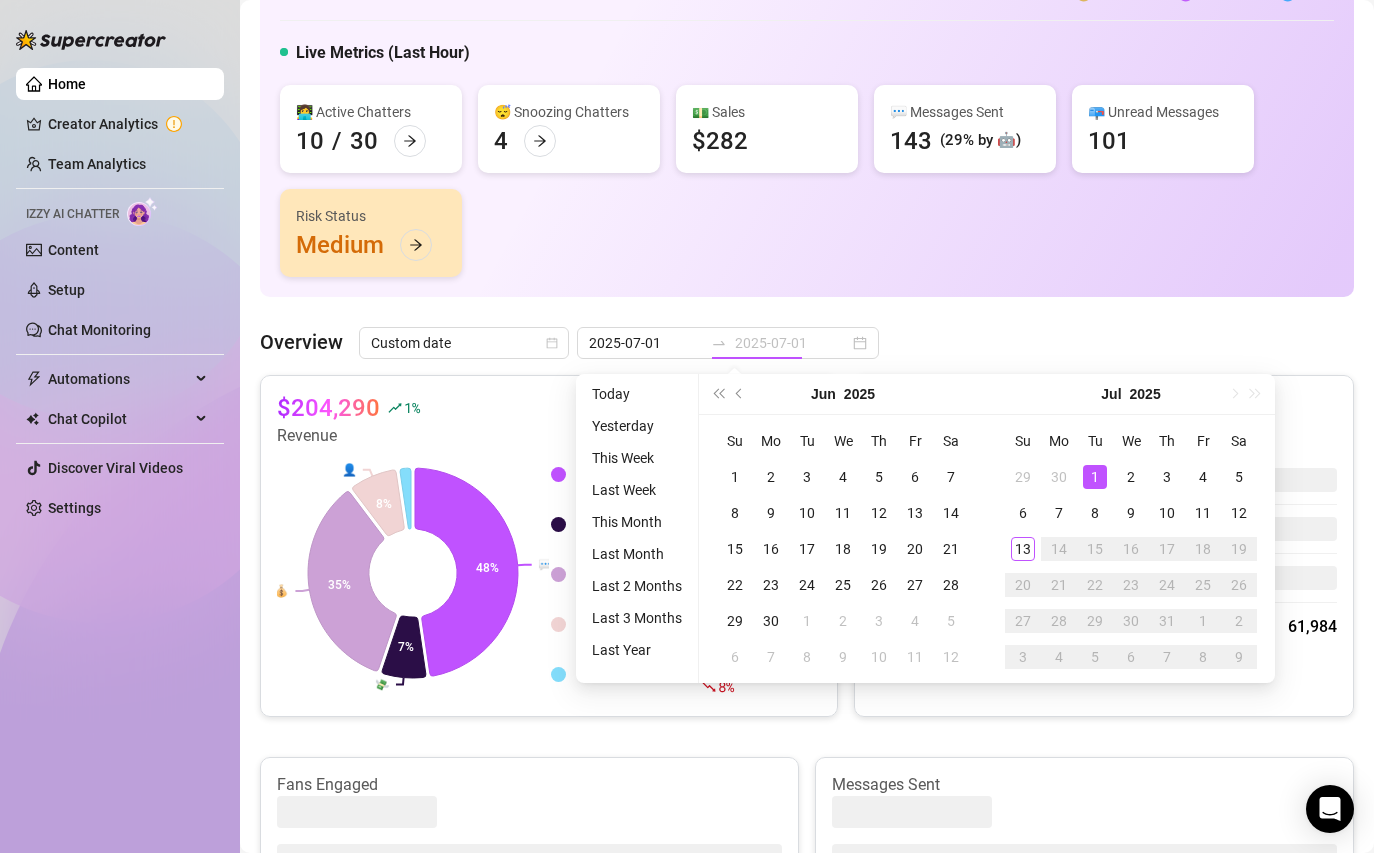 click on "1" at bounding box center [1095, 477] 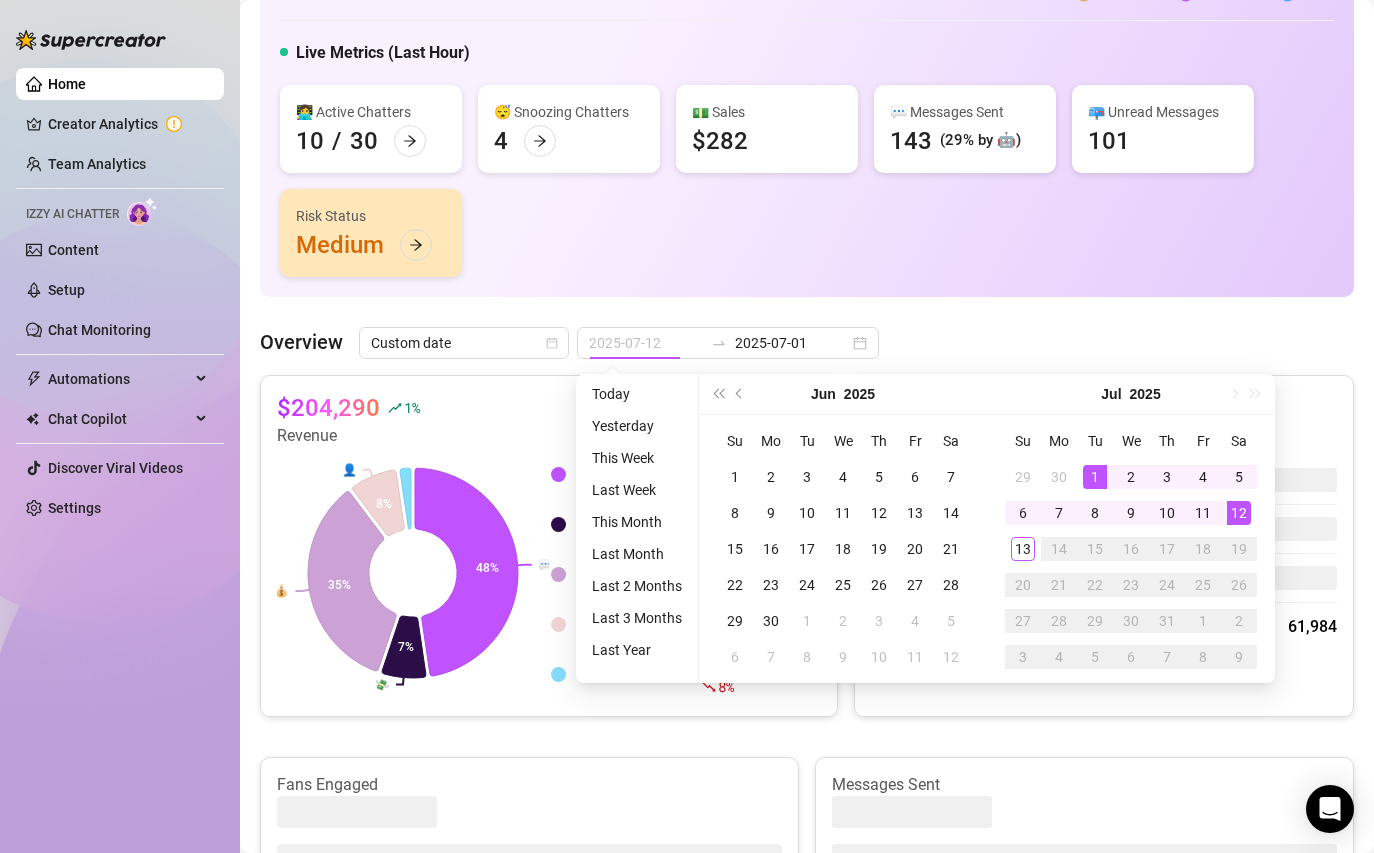 click on "12" at bounding box center (1239, 513) 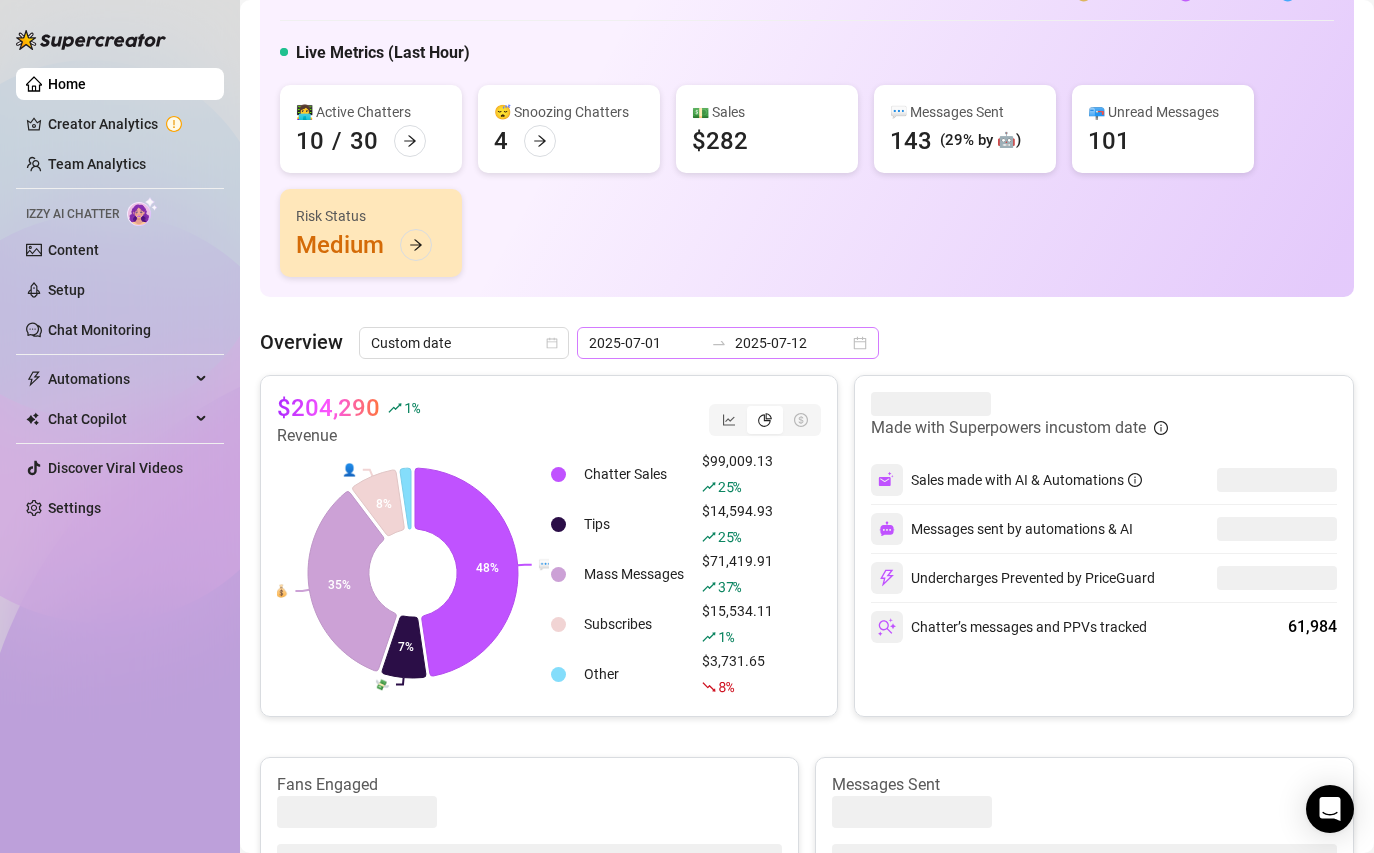 click on "2025-07-01 2025-07-12" at bounding box center [728, 343] 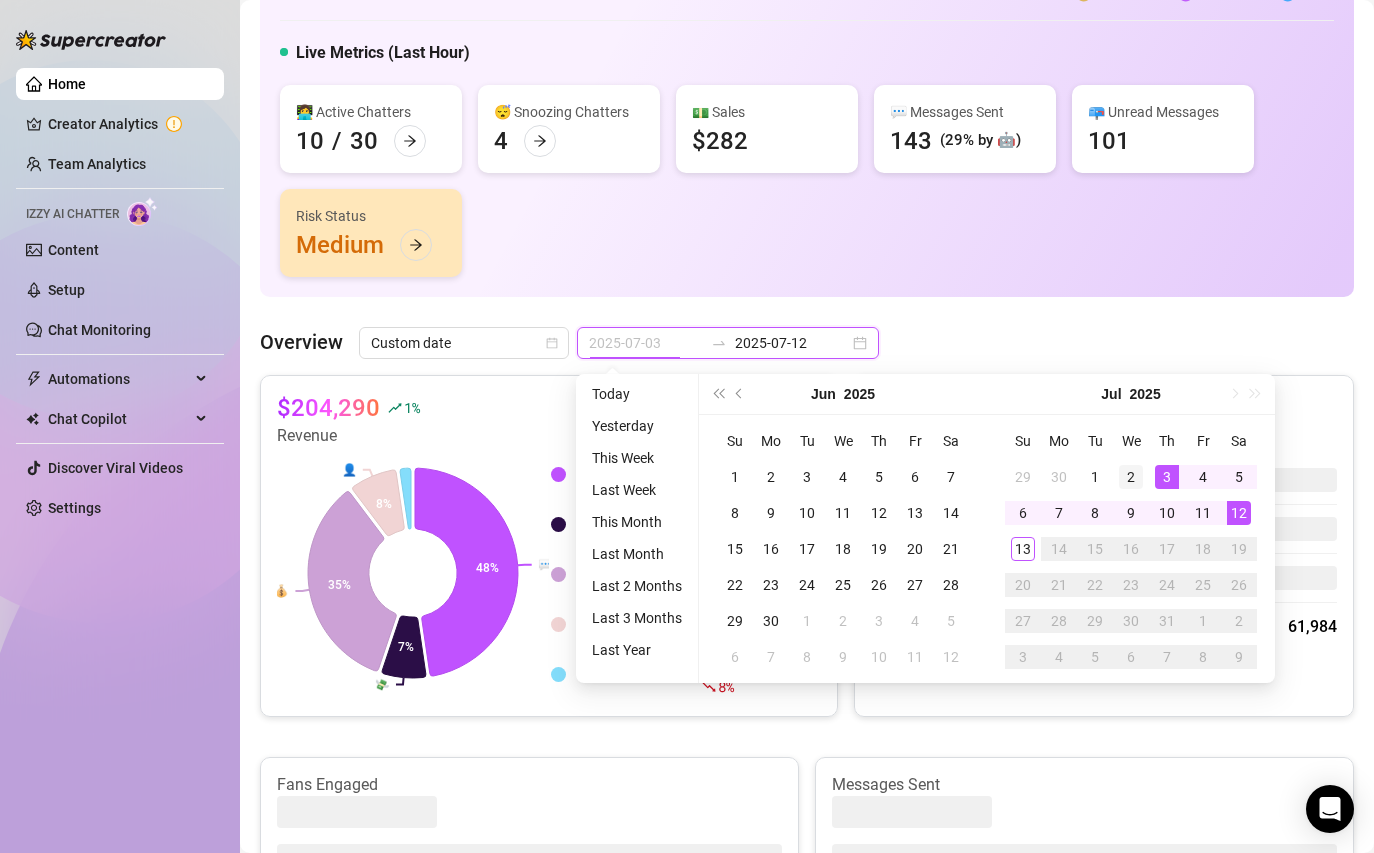 type on "2025-07-02" 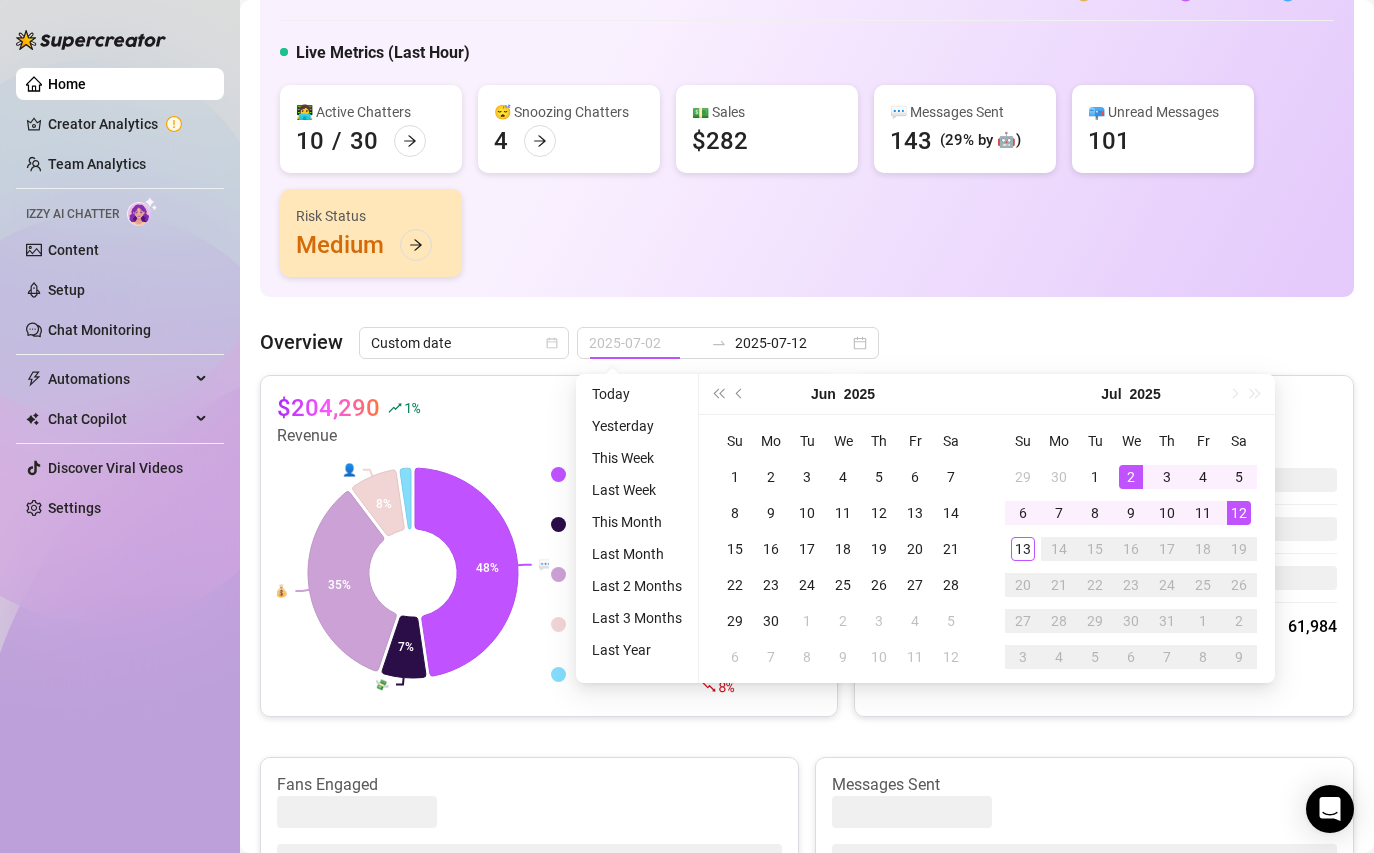 click on "2" at bounding box center [1131, 477] 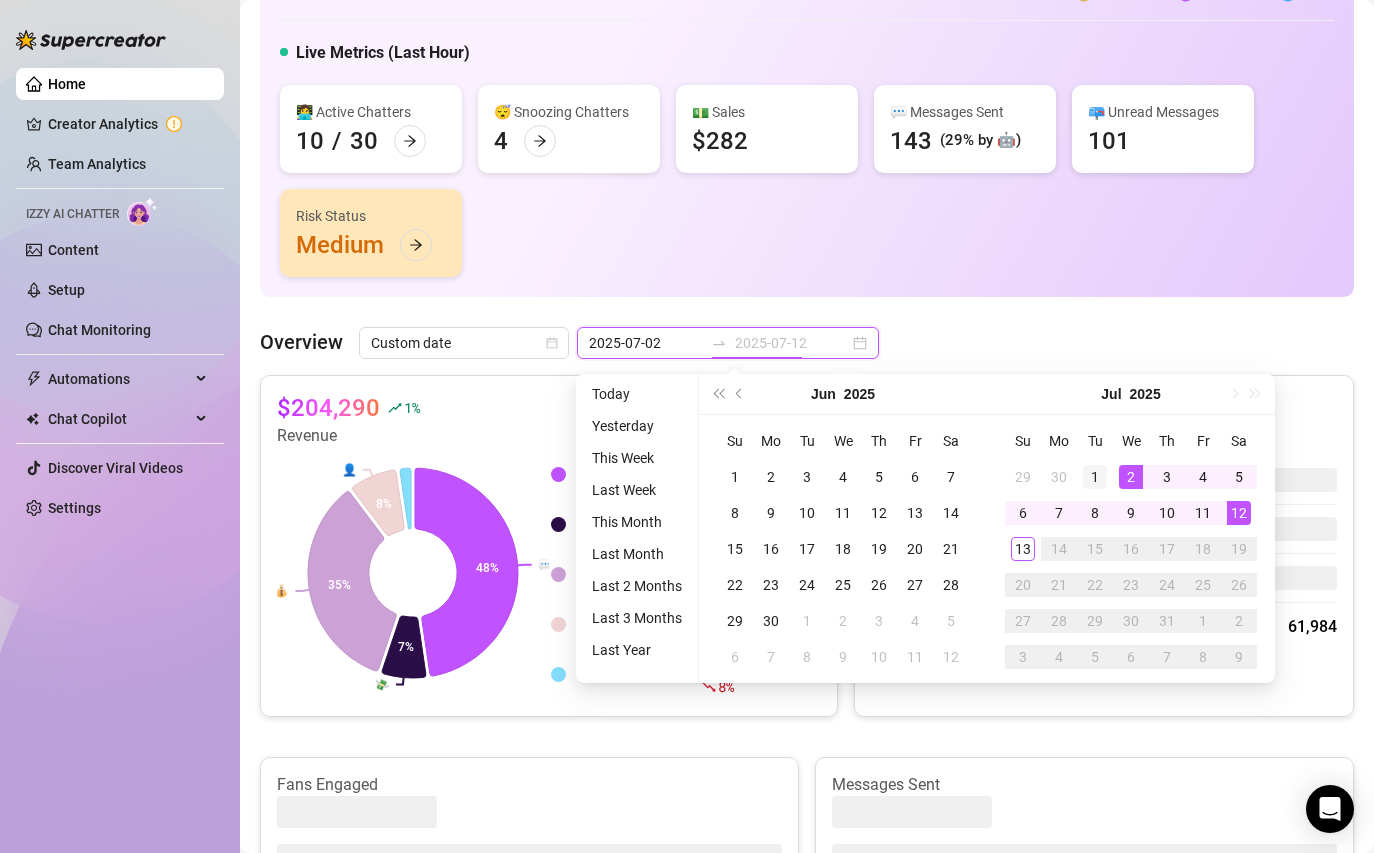 type on "2025-07-01" 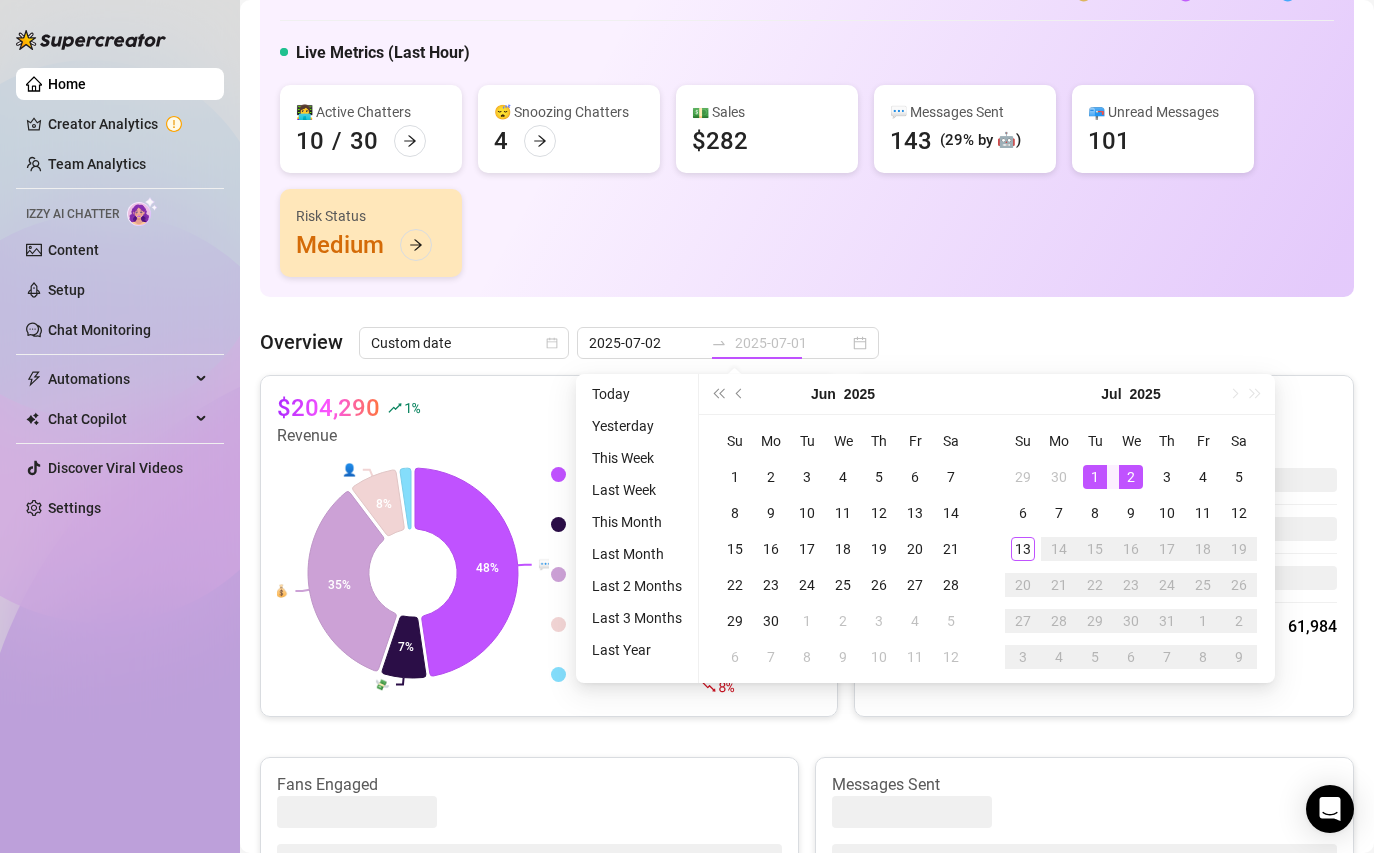 click on "1" at bounding box center (1095, 477) 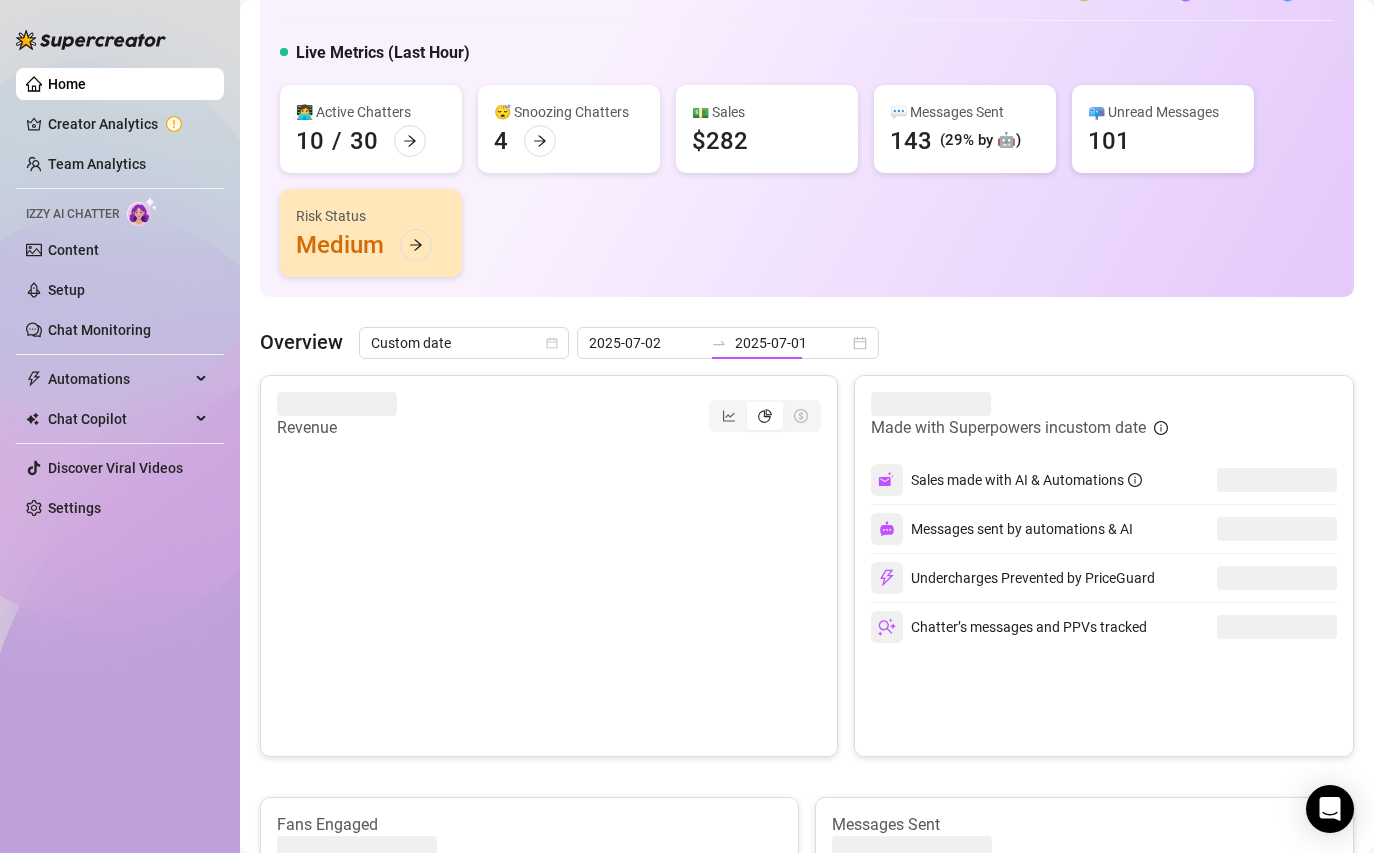 type on "2025-07-01" 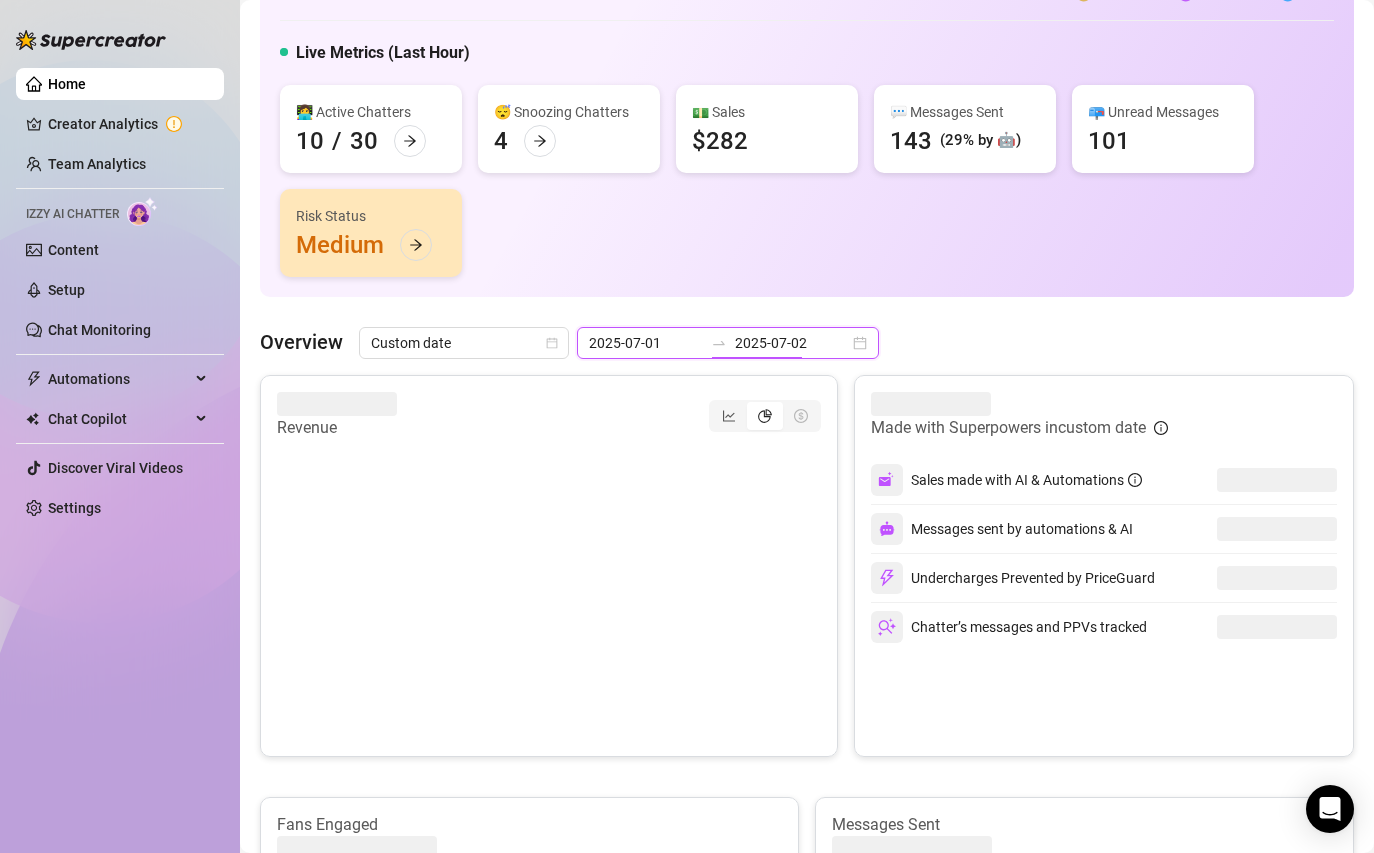 click on "2025-07-02" at bounding box center [792, 343] 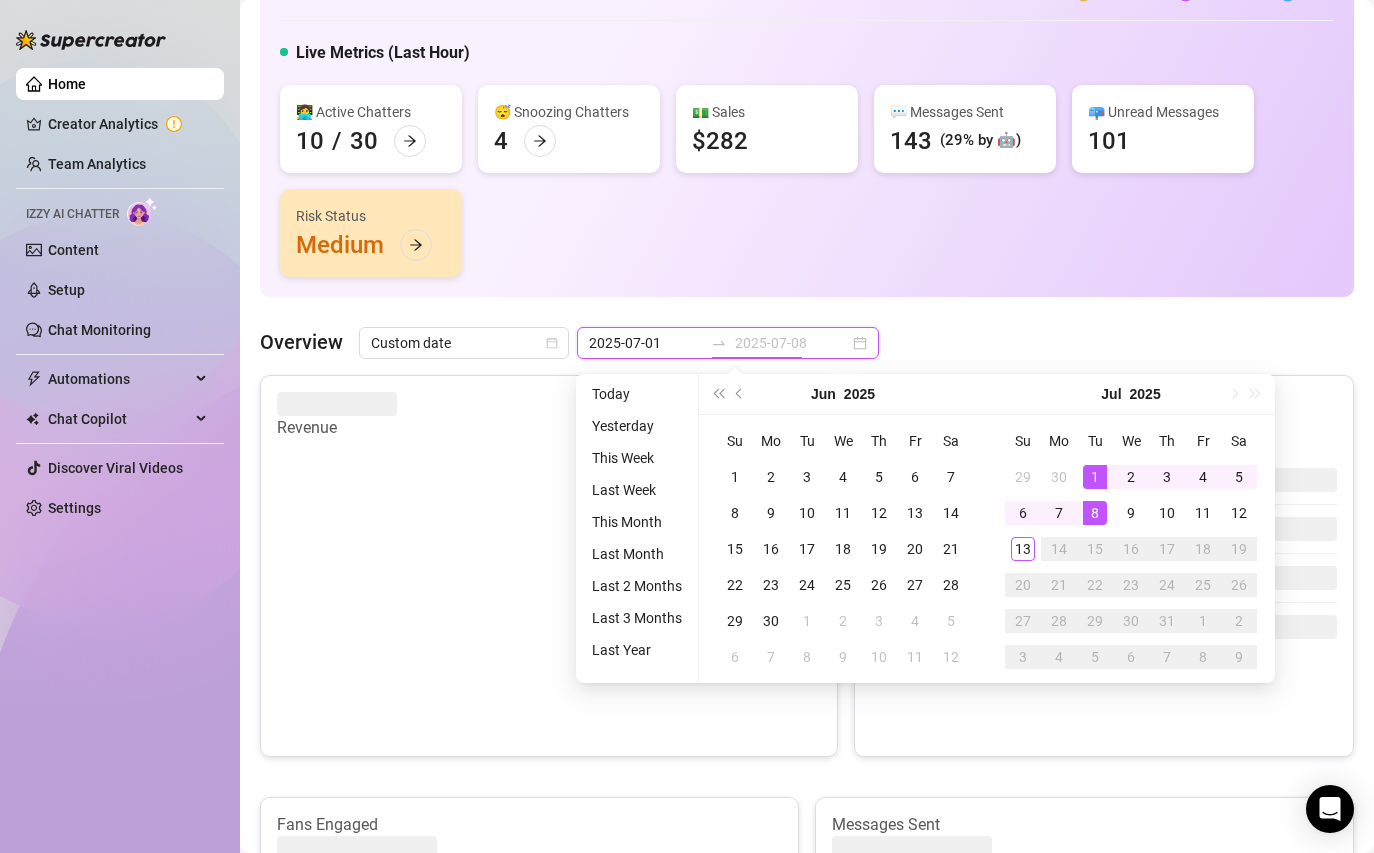 type on "2025-07-01" 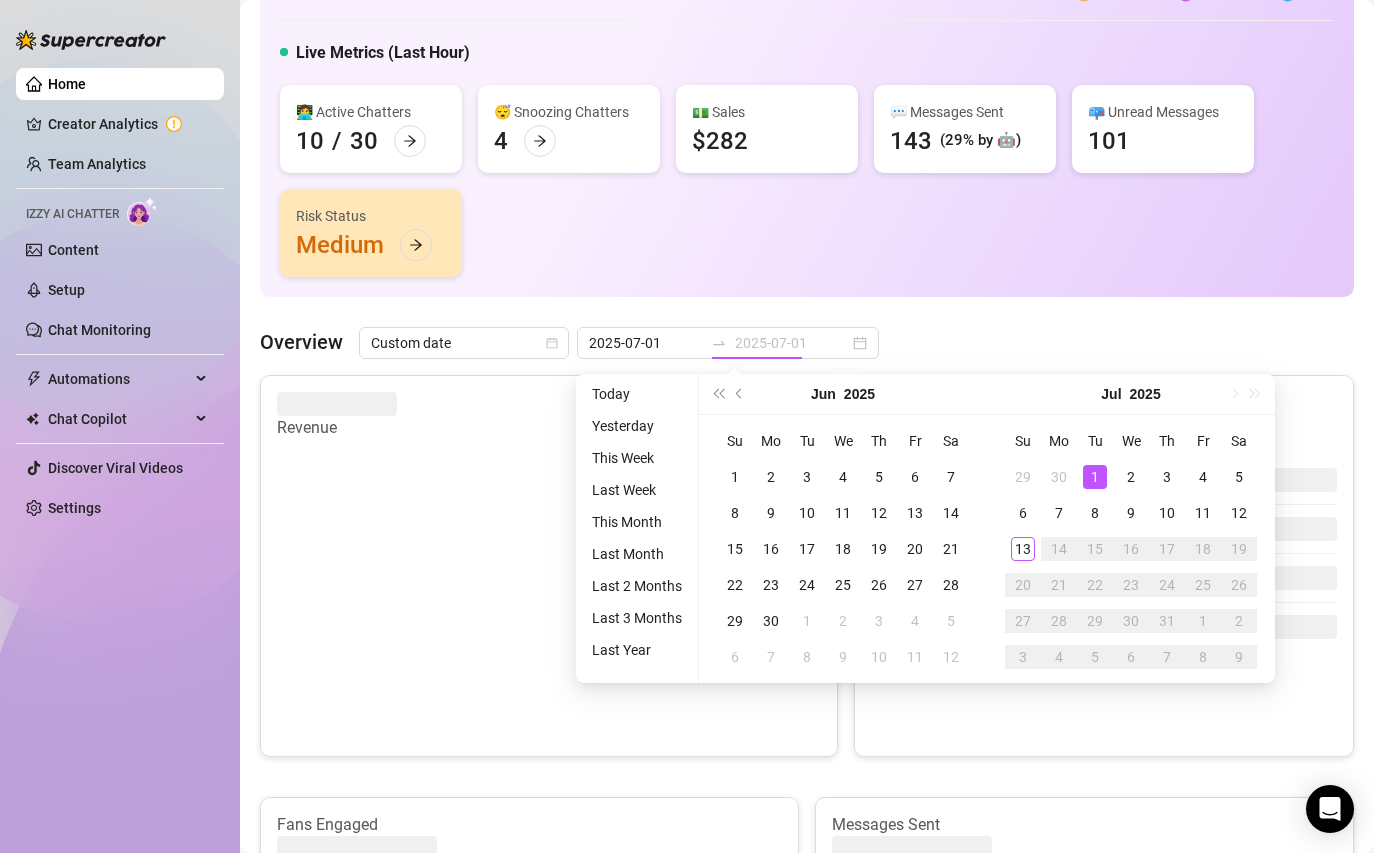 click on "1" at bounding box center [1095, 477] 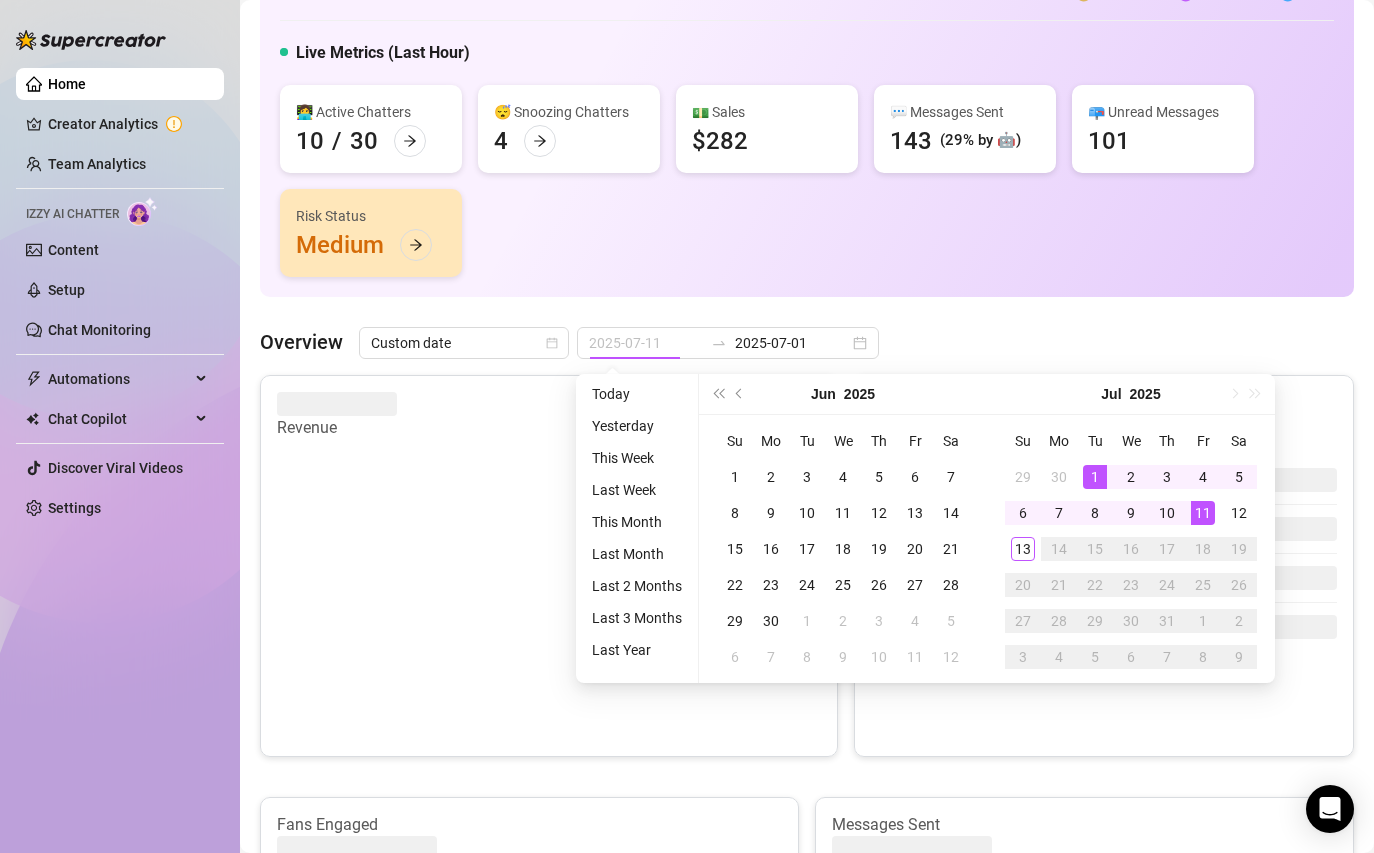 click on "11" at bounding box center (1203, 513) 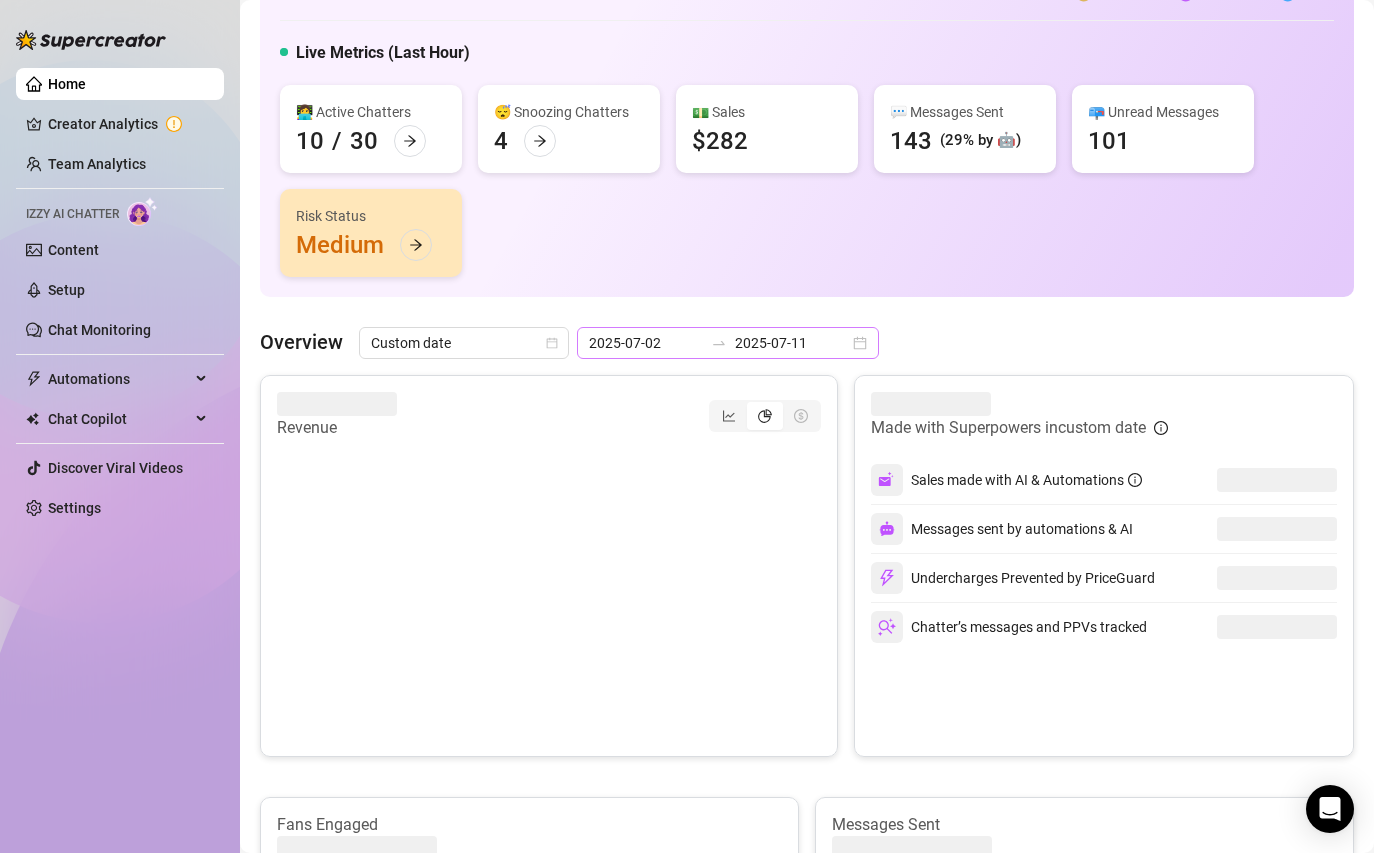 click at bounding box center [719, 343] 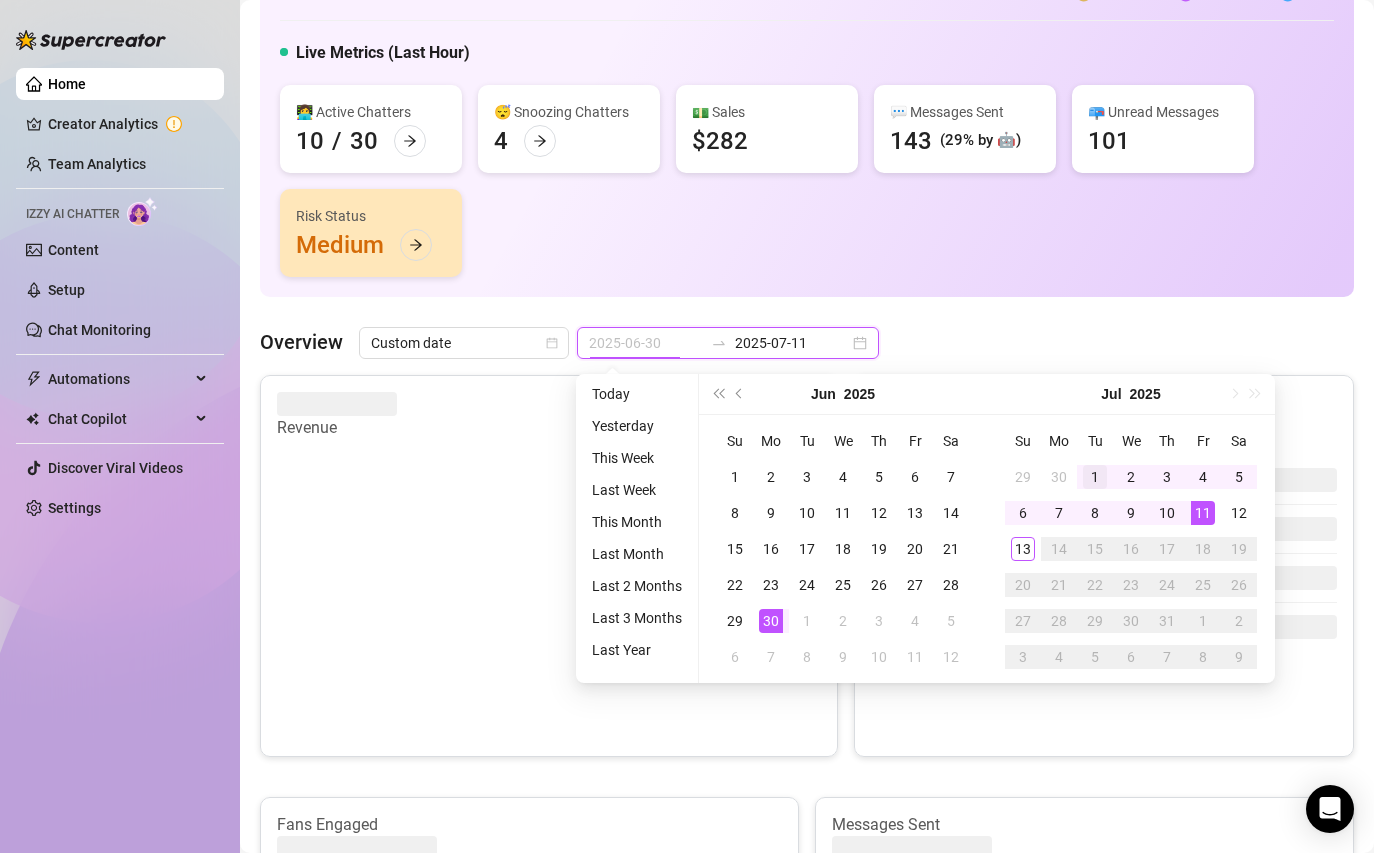 type on "2025-07-01" 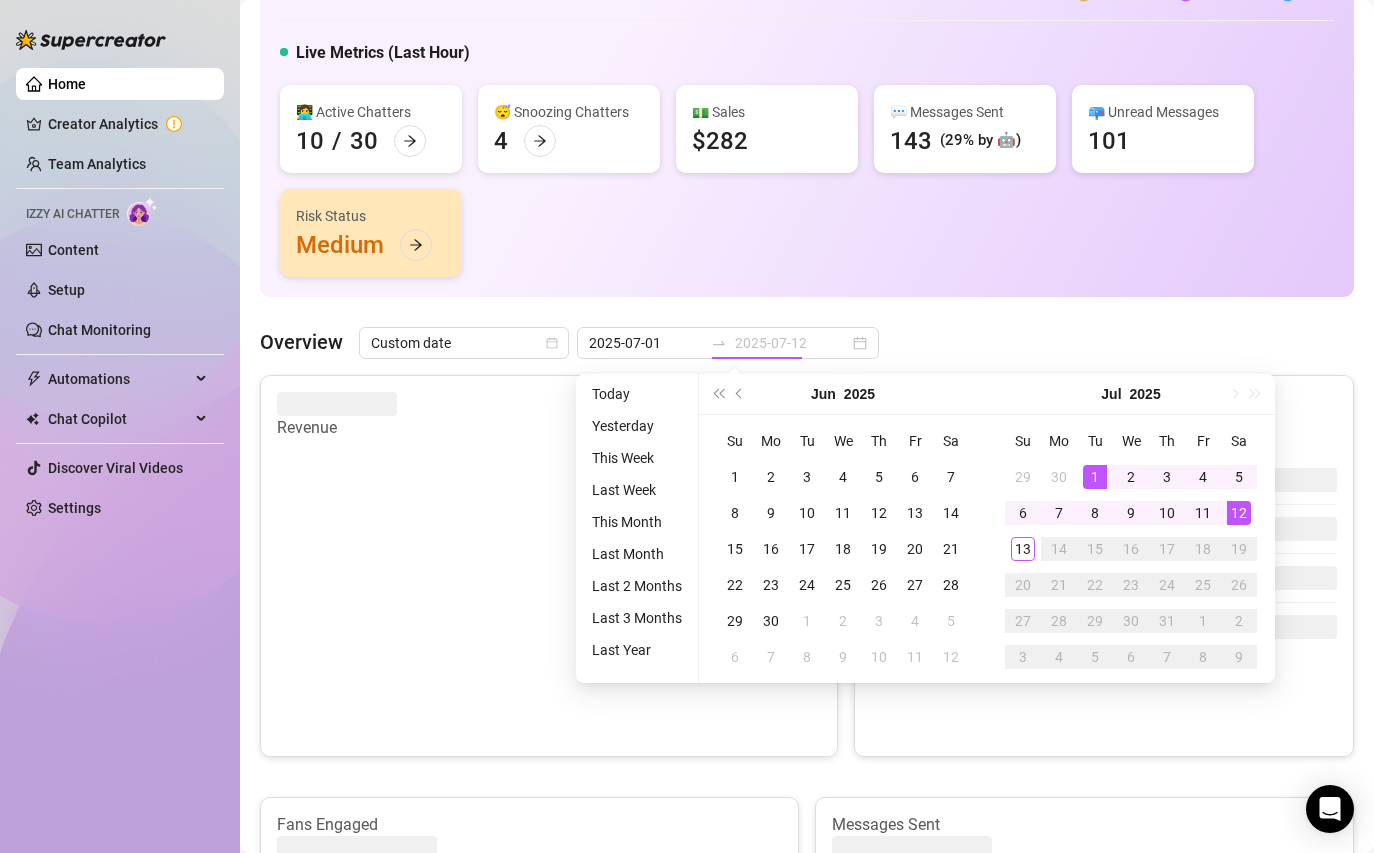 click on "12" at bounding box center (1239, 513) 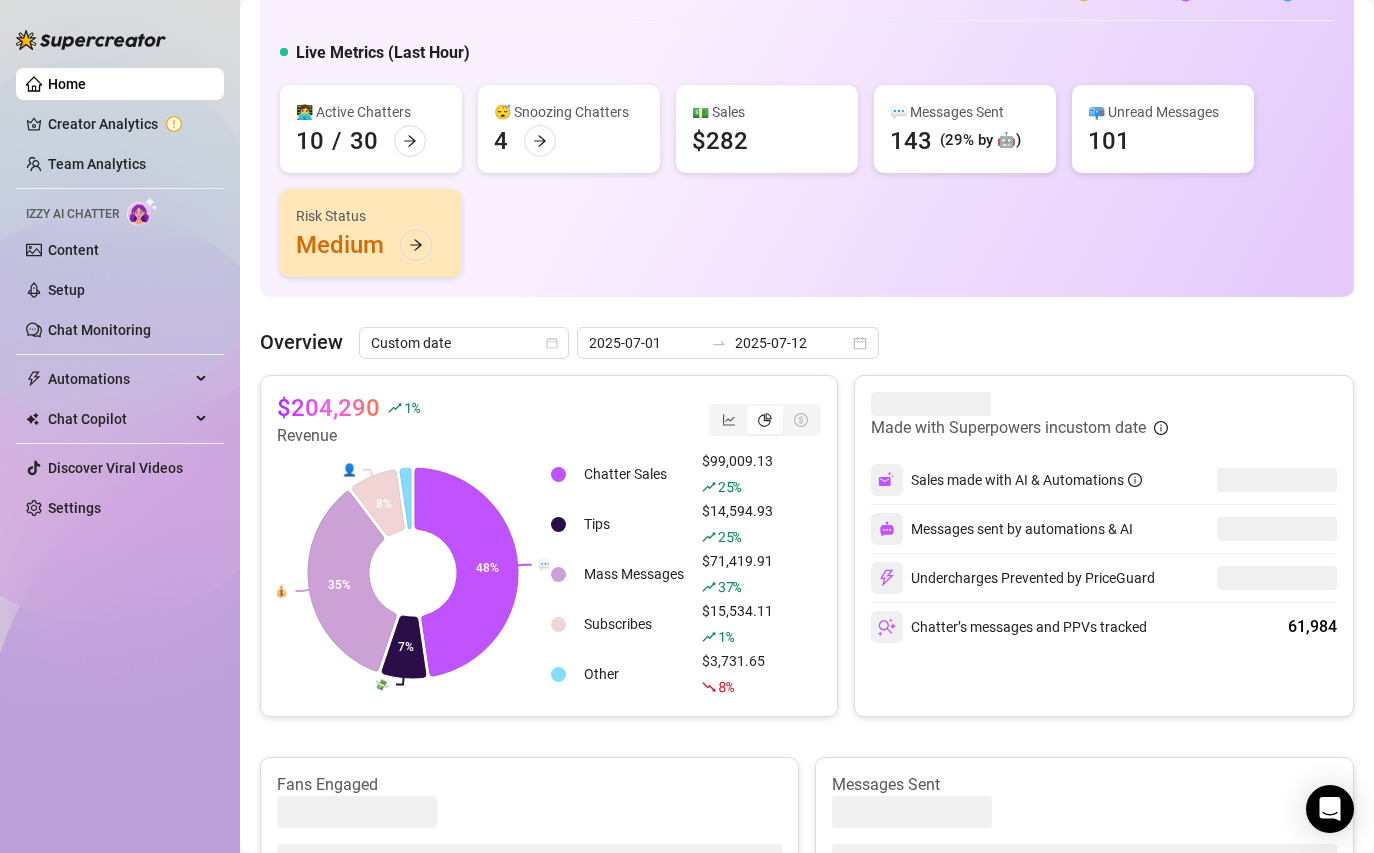 click at bounding box center [1277, 529] 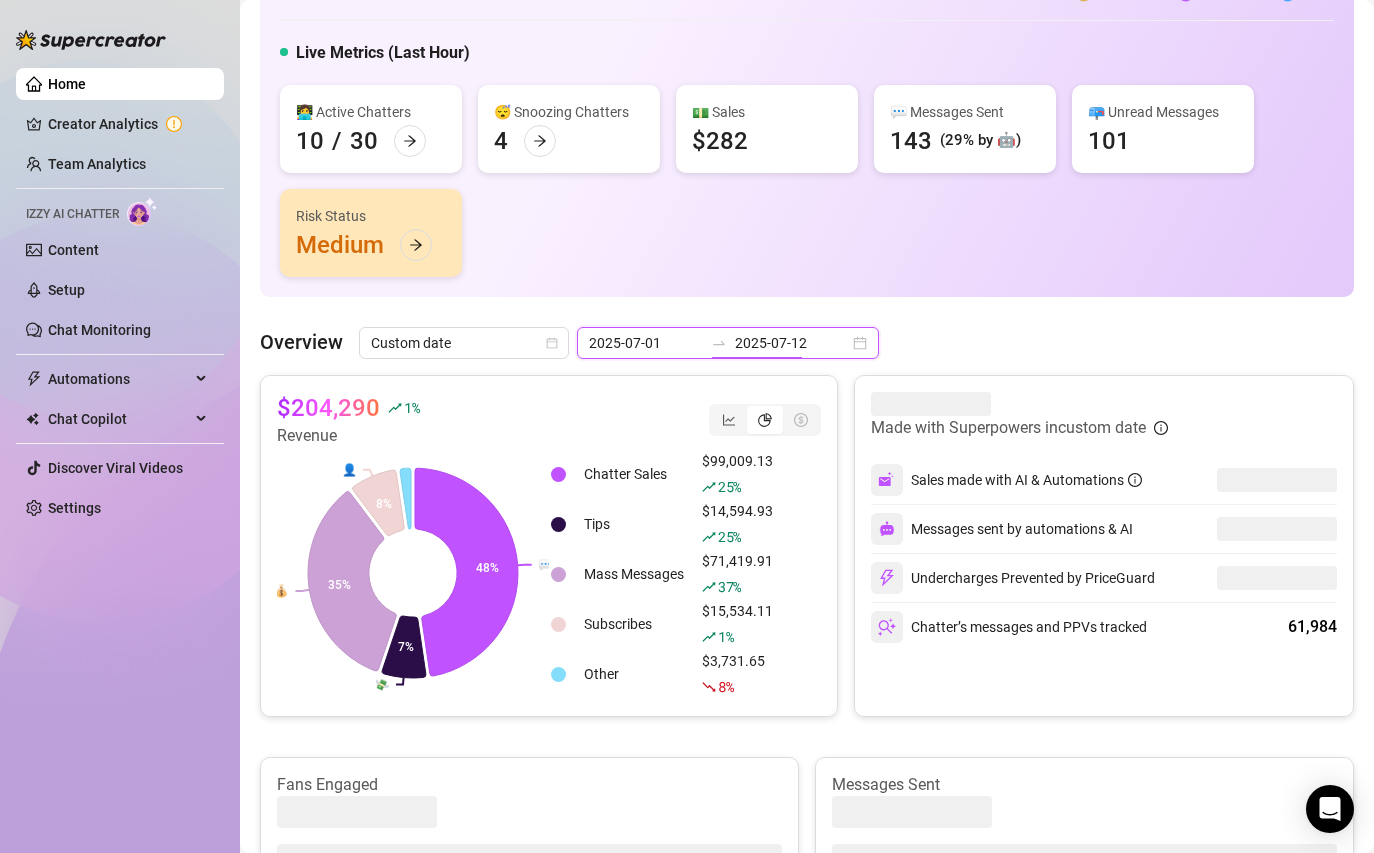 click on "2025-07-12" at bounding box center [792, 343] 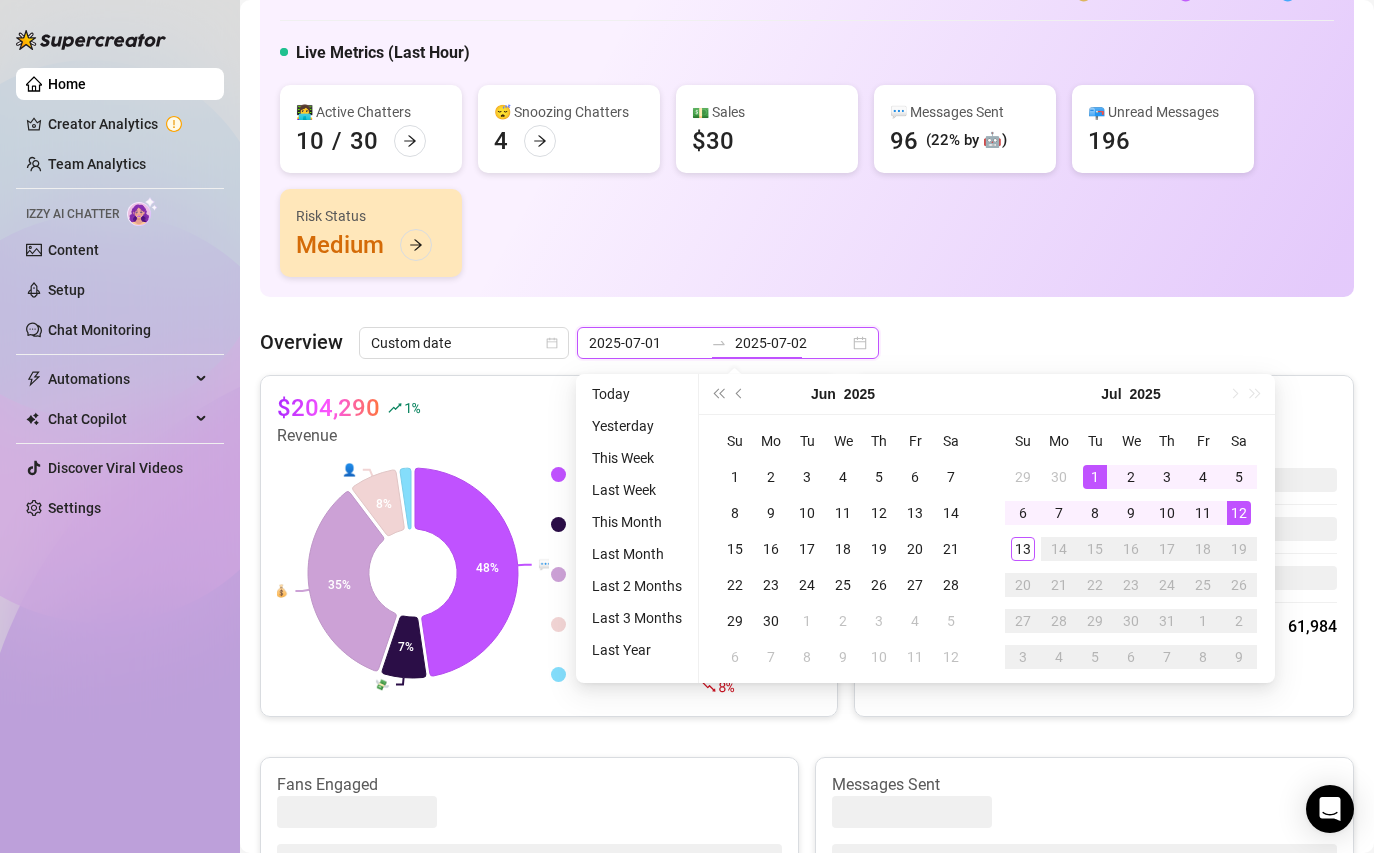 type on "2025-07-01" 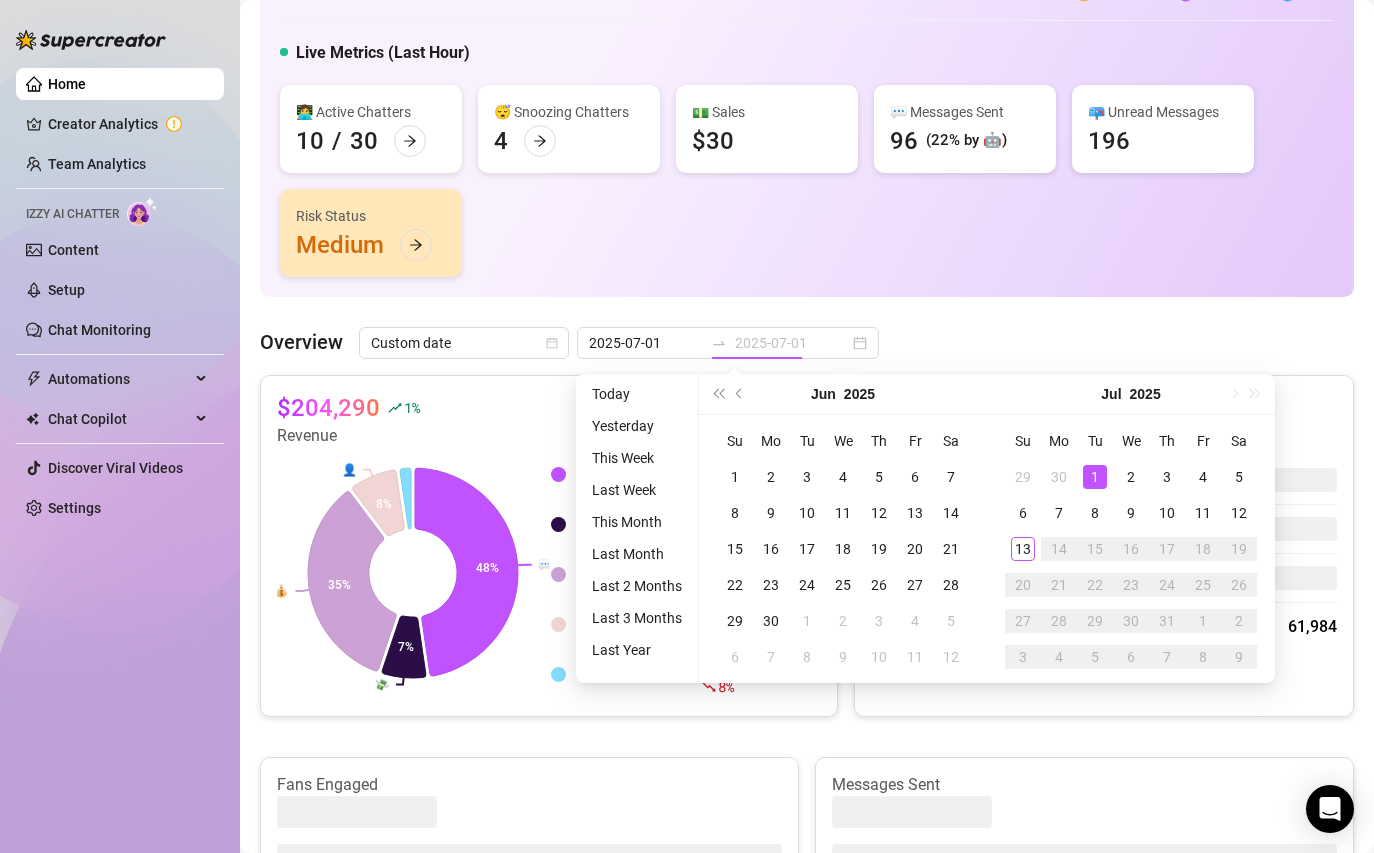 click on "1" at bounding box center [1095, 477] 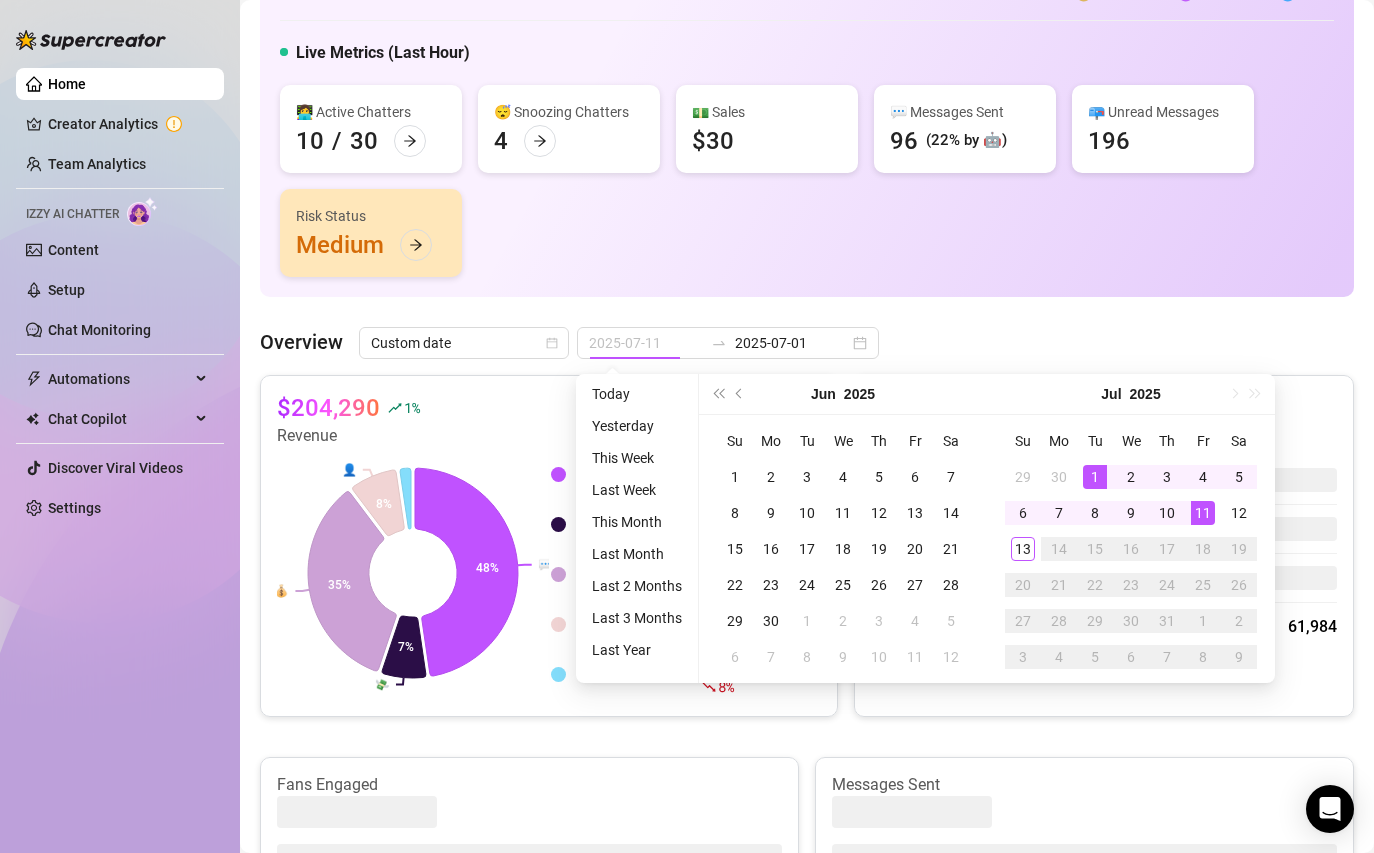 click on "11" at bounding box center (1203, 513) 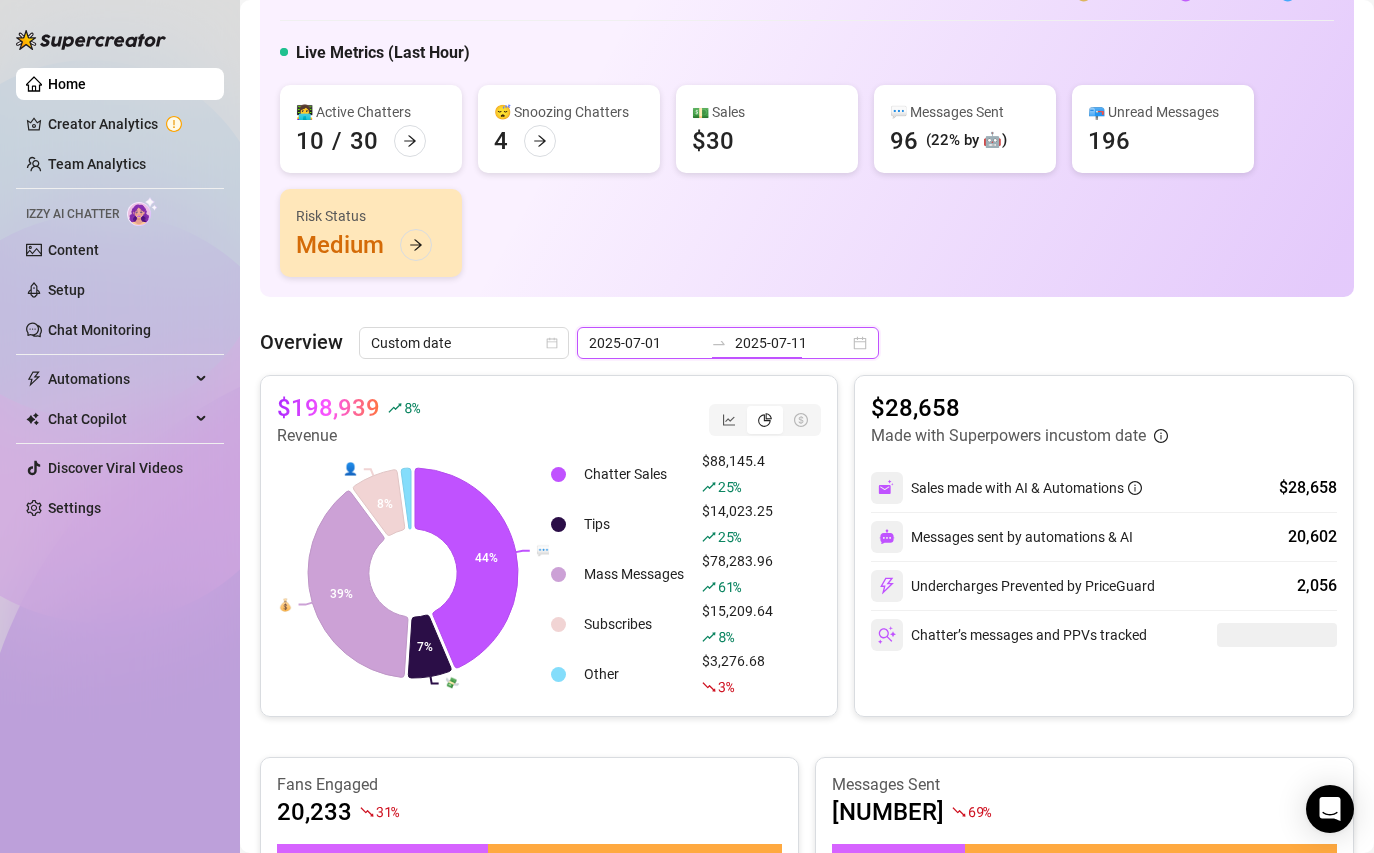 click on "2025-07-11" at bounding box center [792, 343] 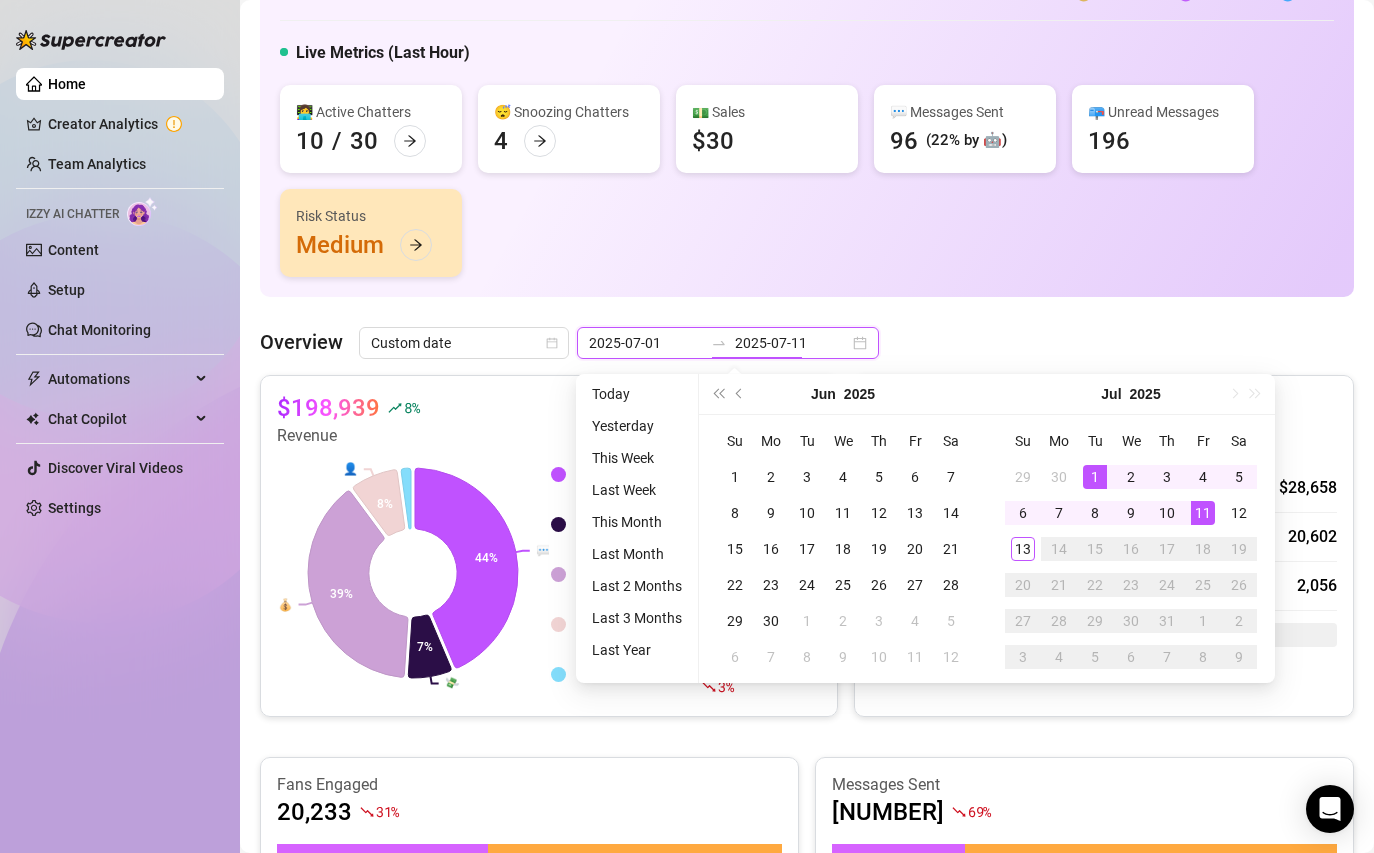 type on "2025-07-01" 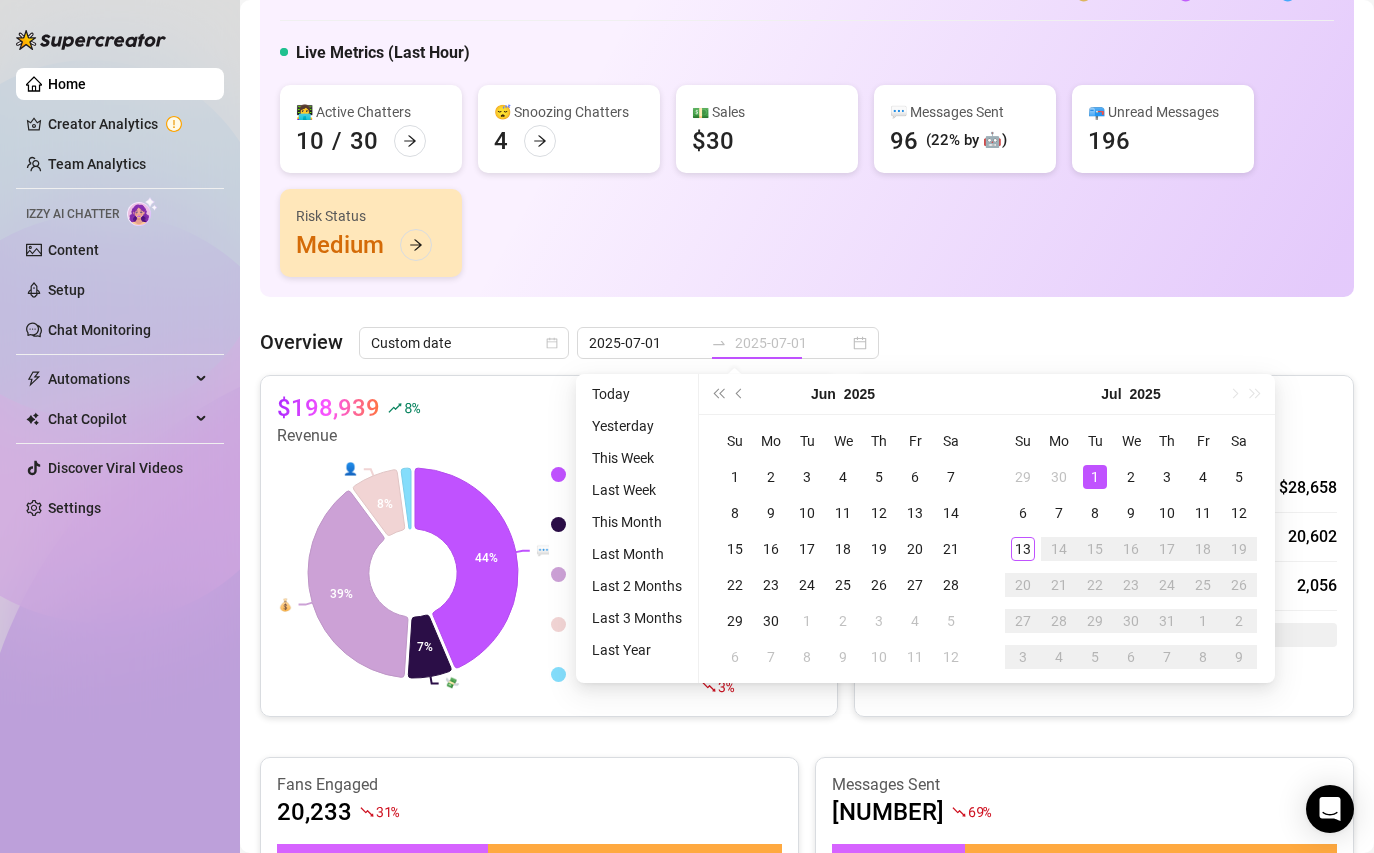 click on "1" at bounding box center (1095, 477) 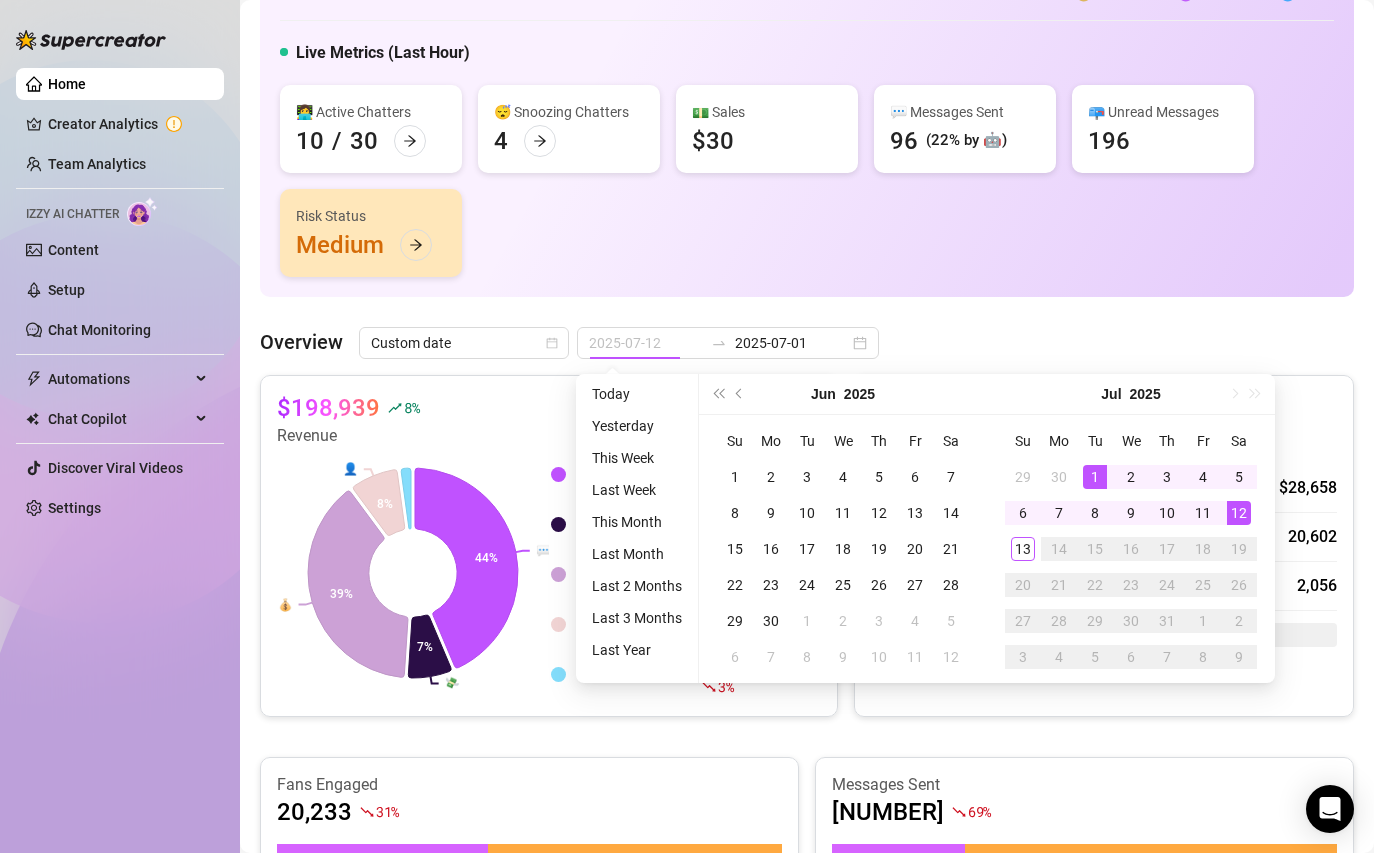 click on "12" at bounding box center (1239, 513) 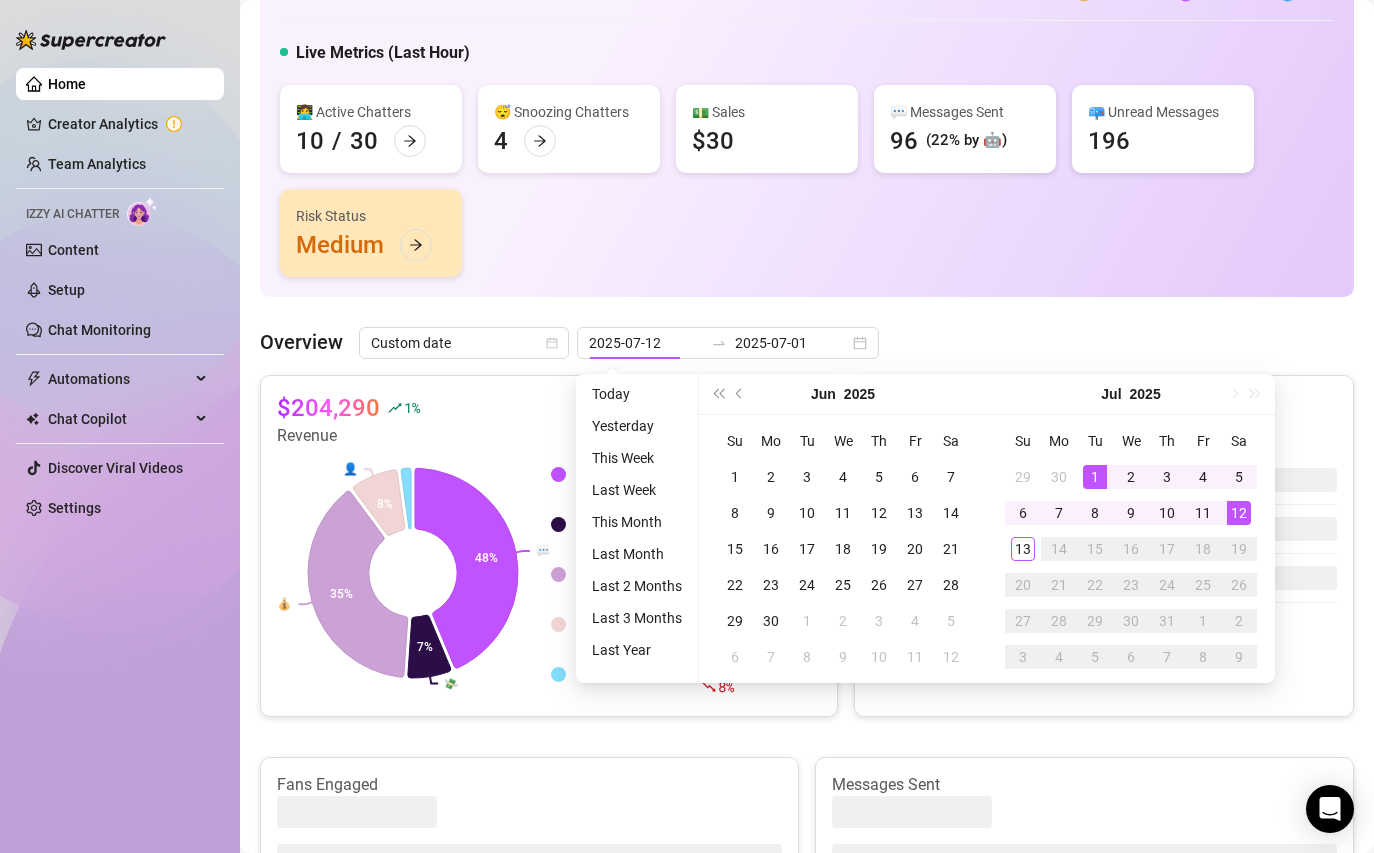 type on "2025-07-01" 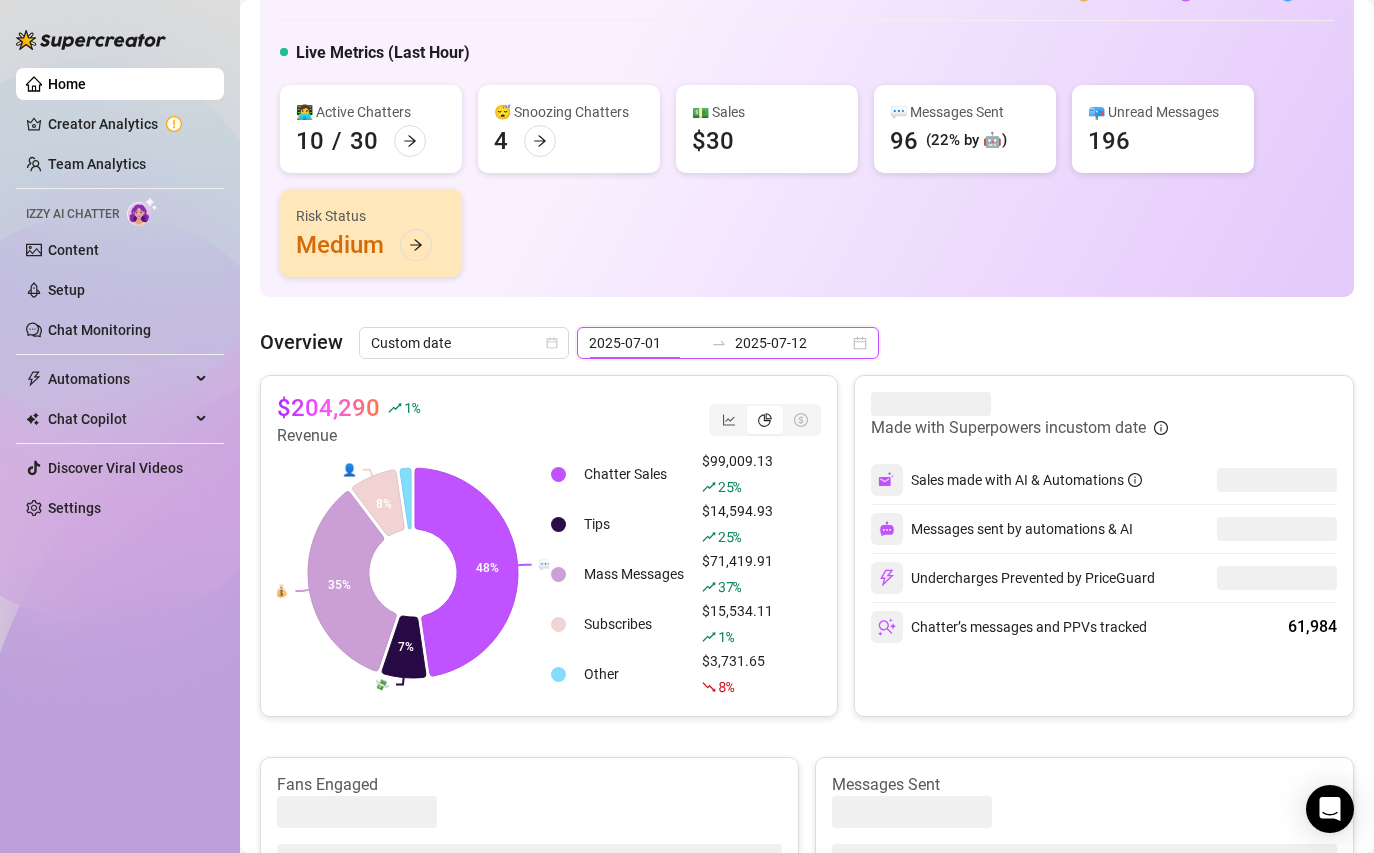 click on "2025-07-01" at bounding box center (646, 343) 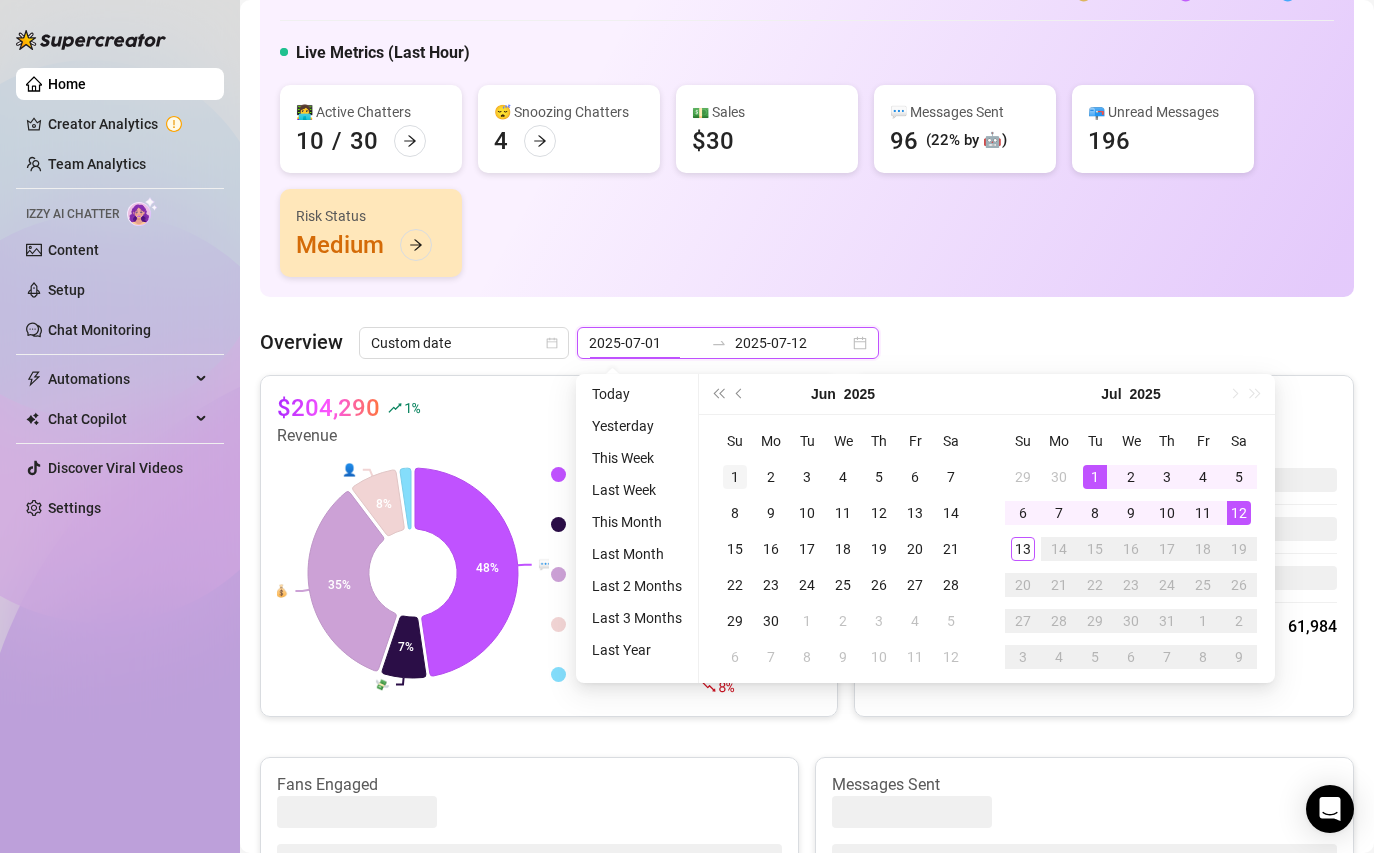 type on "2025-06-01" 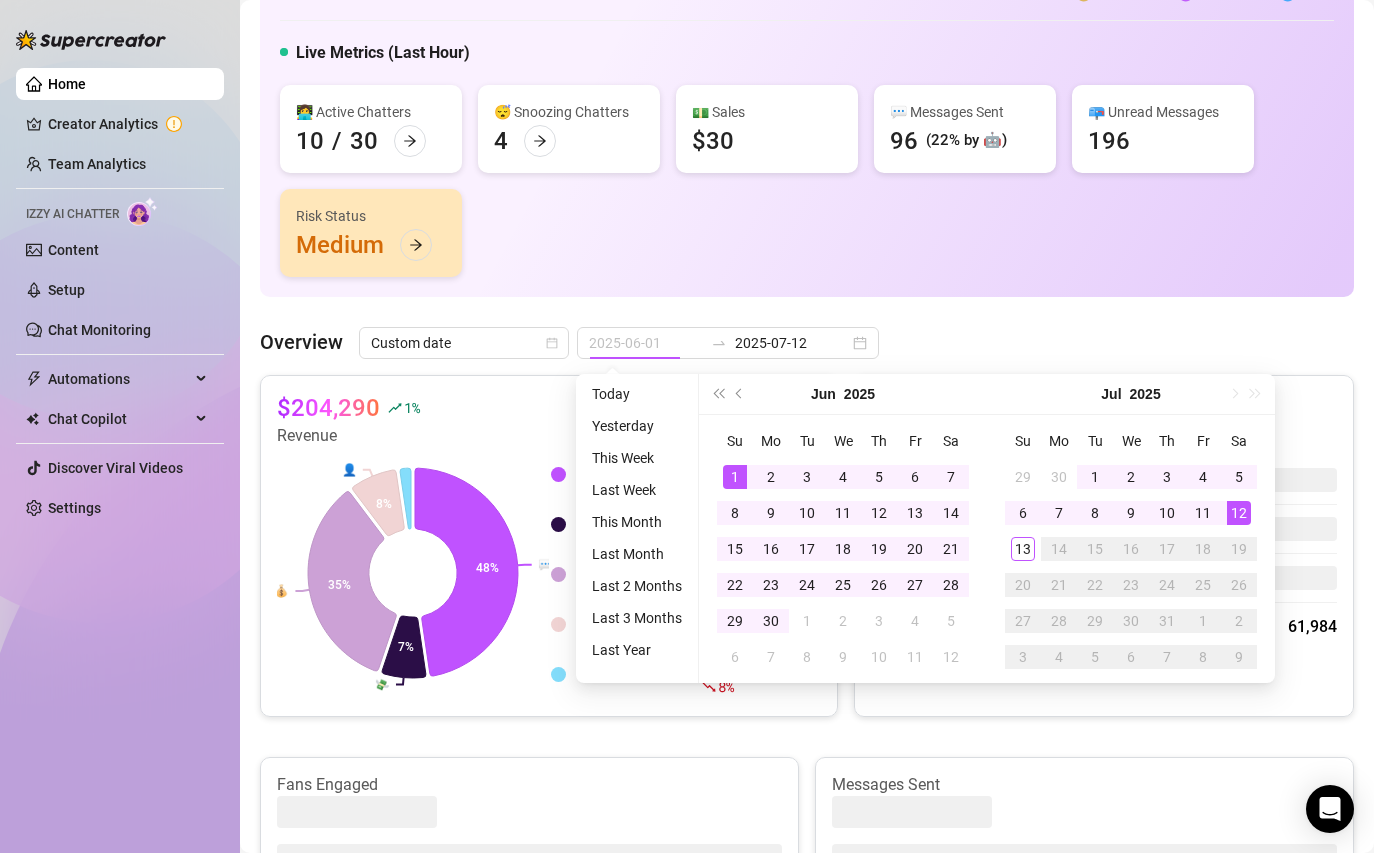 click on "1" at bounding box center [735, 477] 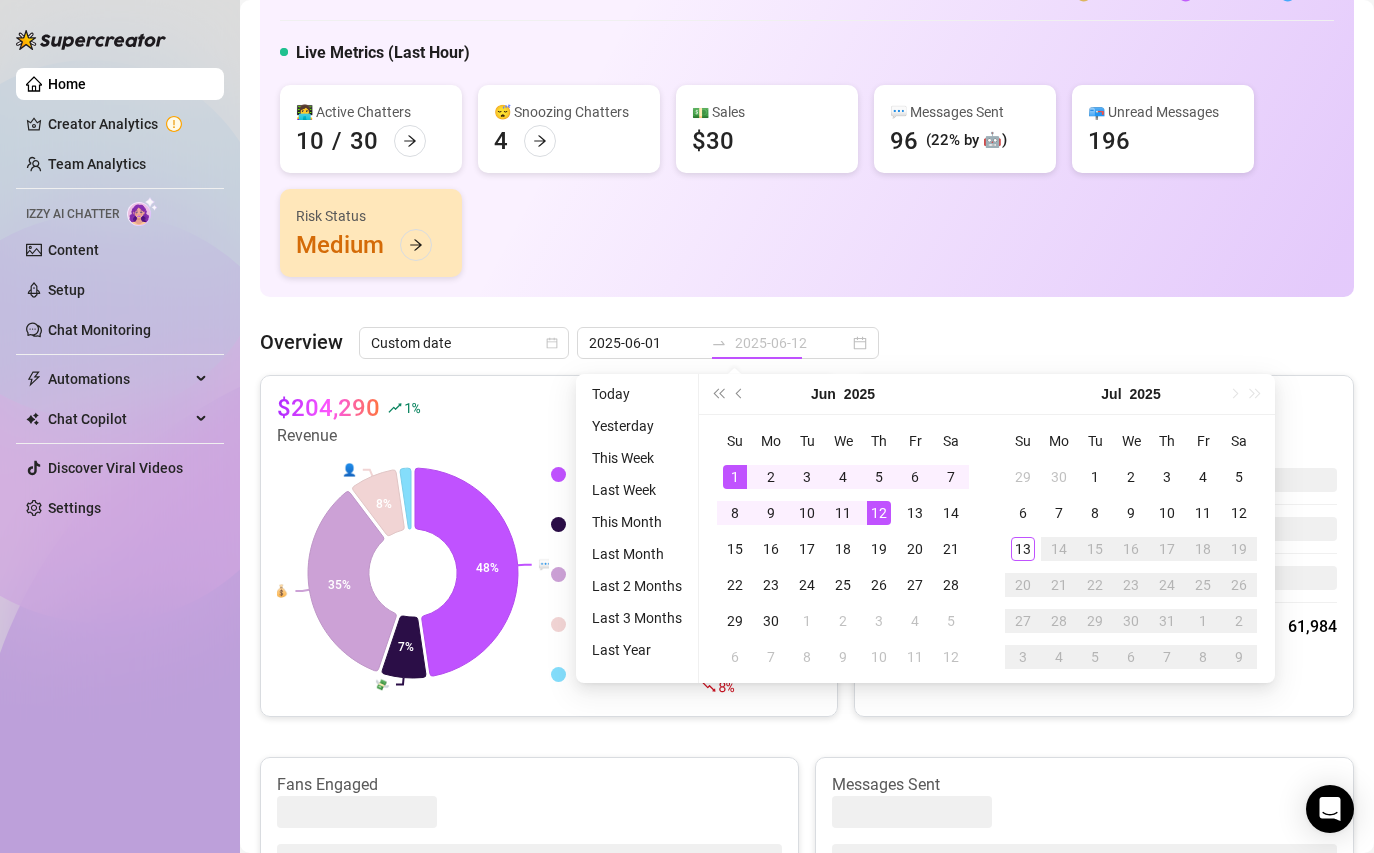 click on "12" at bounding box center (879, 513) 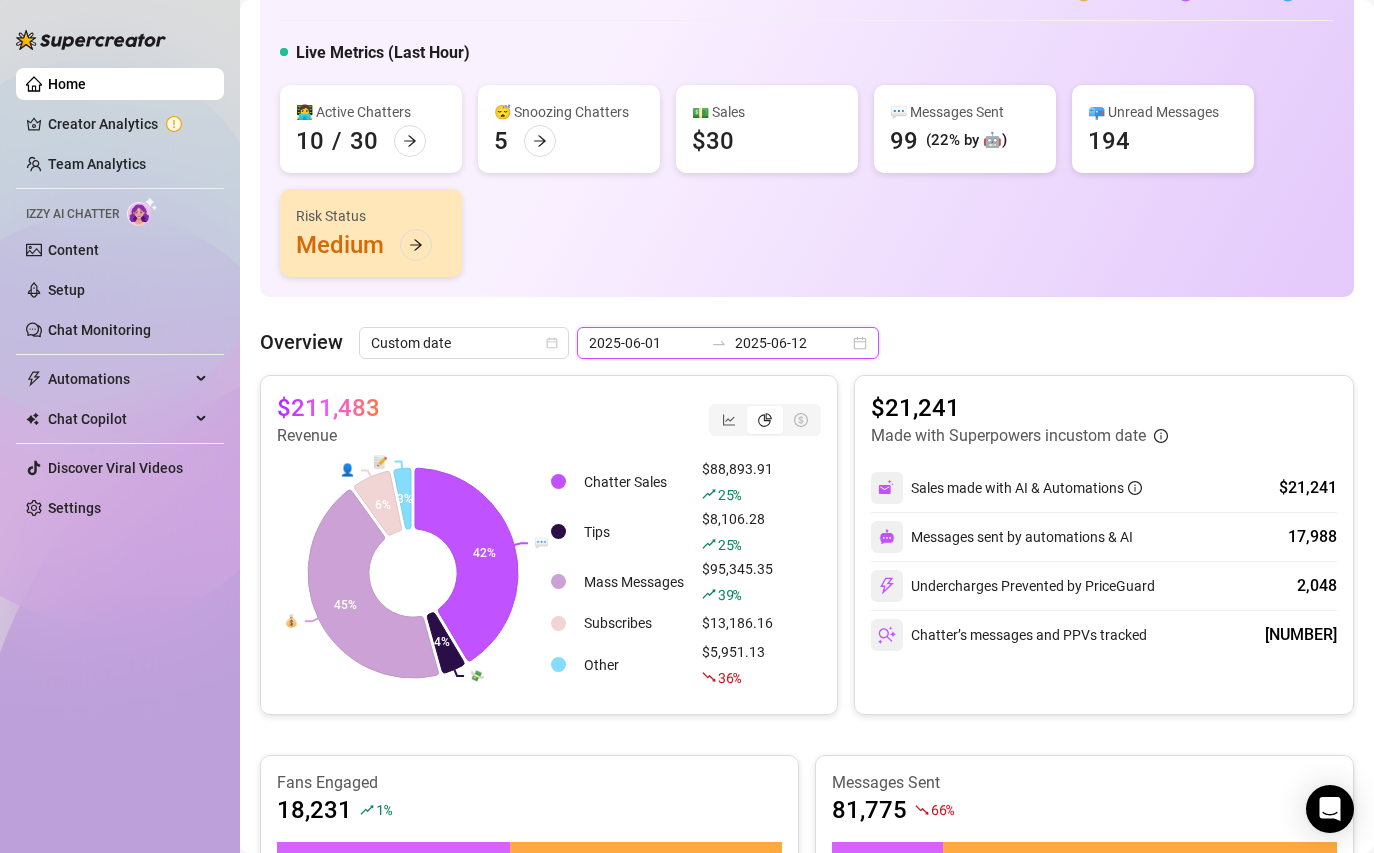 click on "2025-06-12" at bounding box center [792, 343] 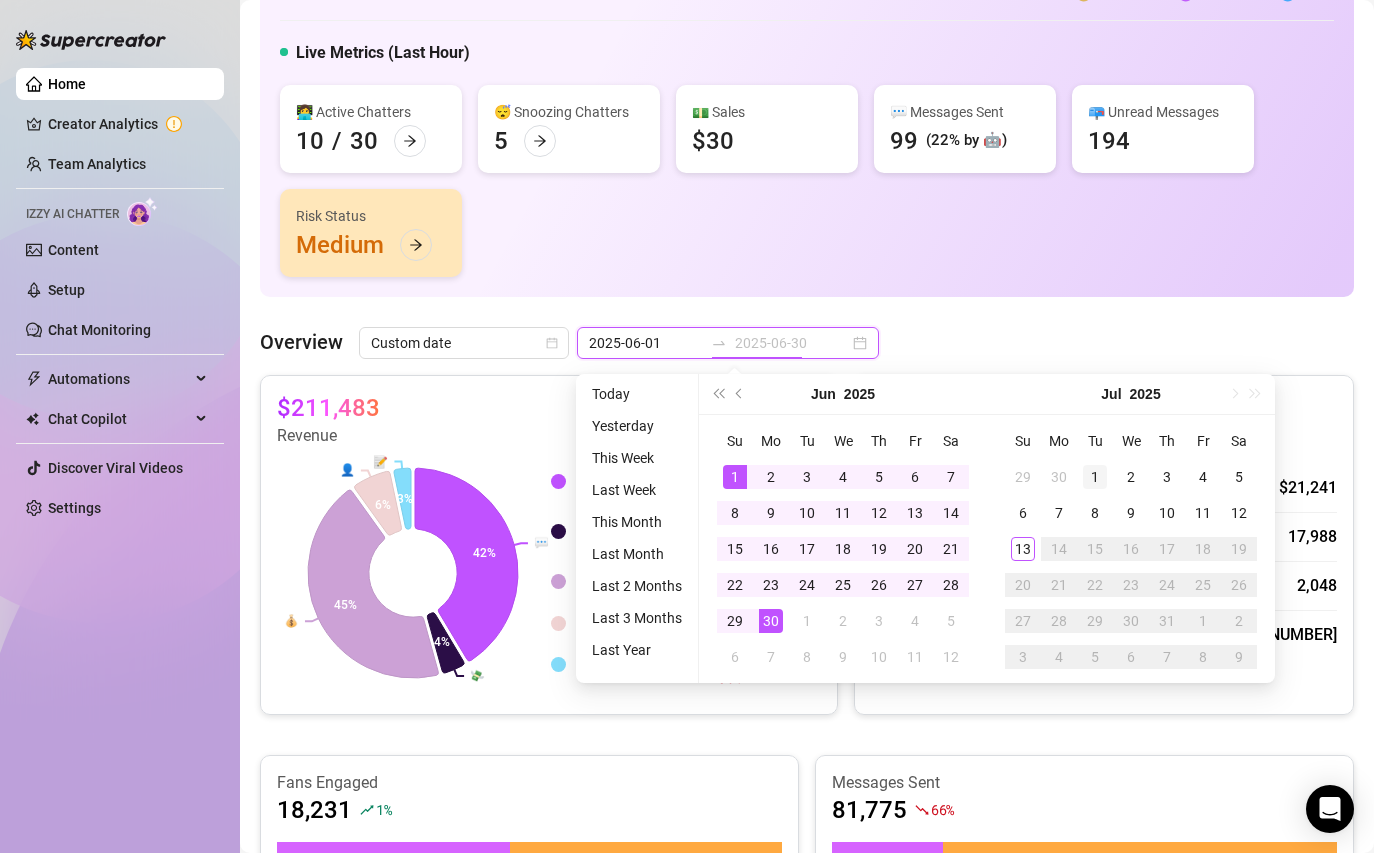 type on "2025-07-01" 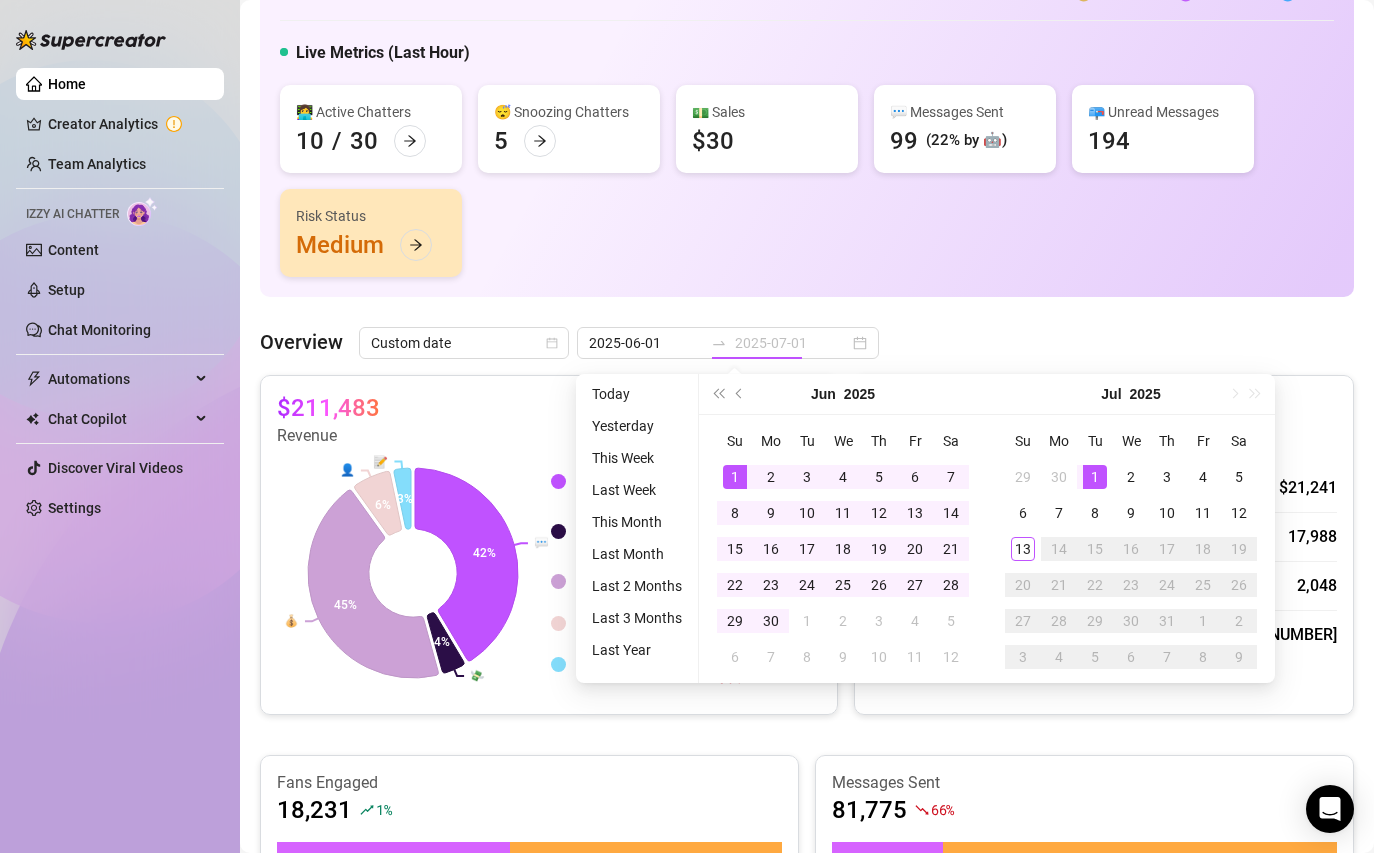 click on "1" at bounding box center [1095, 477] 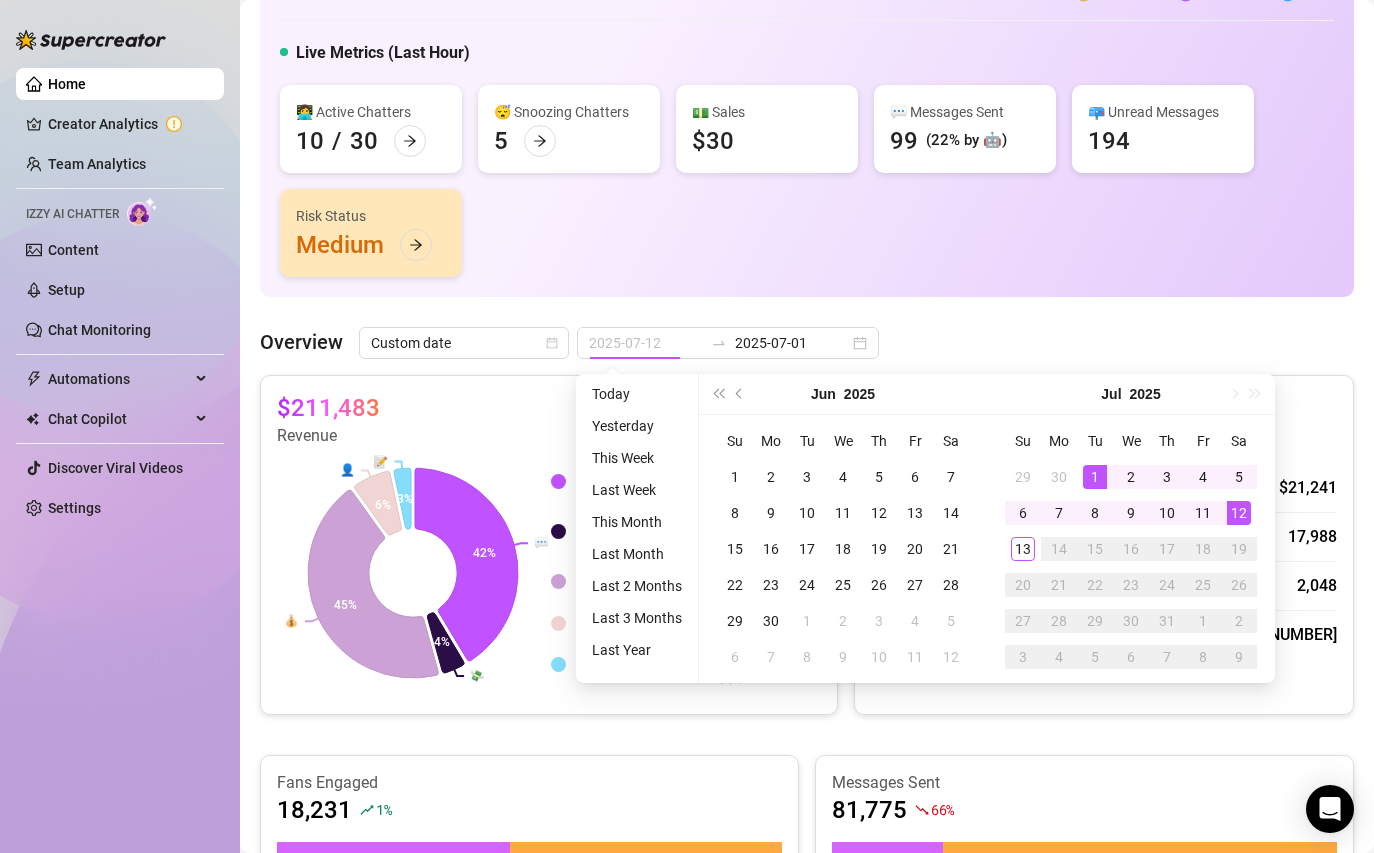 click on "12" at bounding box center [1239, 513] 